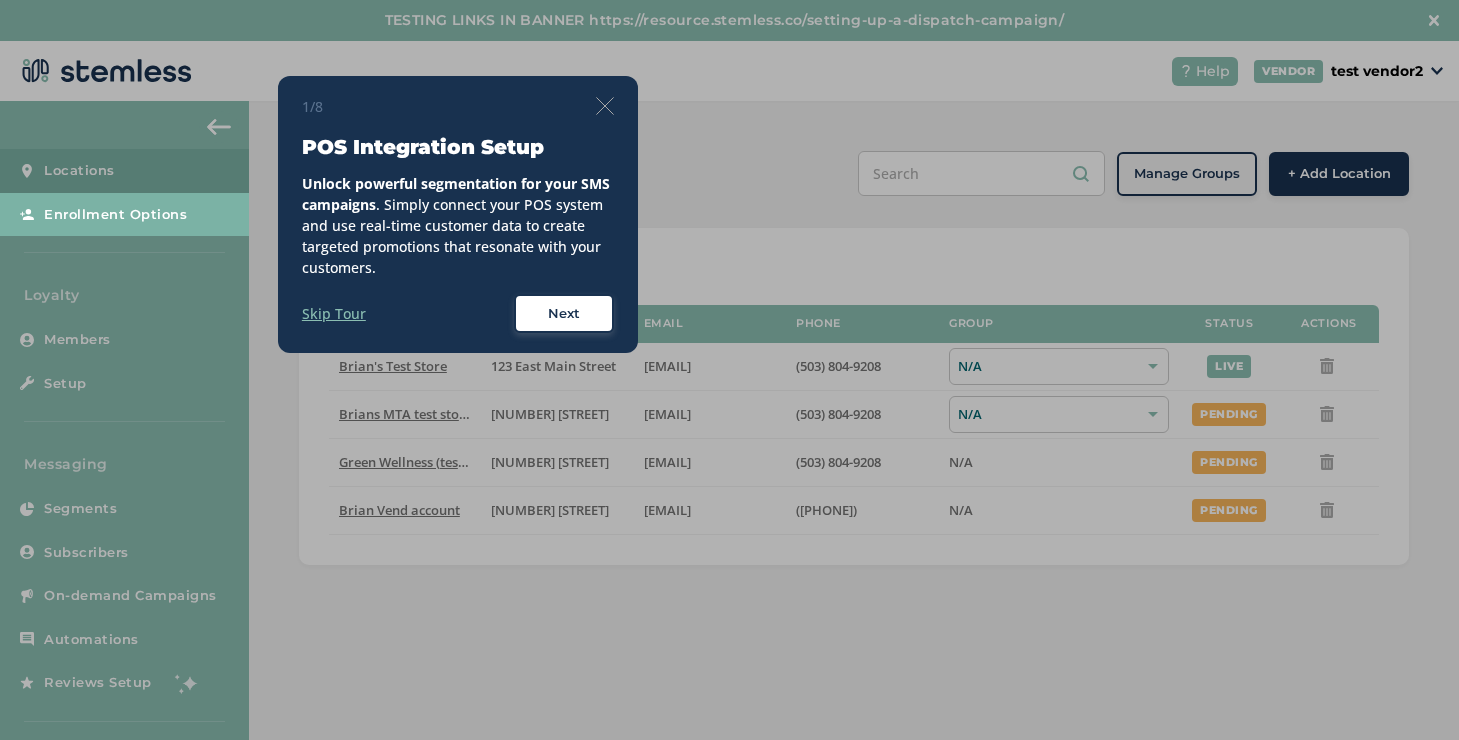 scroll, scrollTop: 0, scrollLeft: 0, axis: both 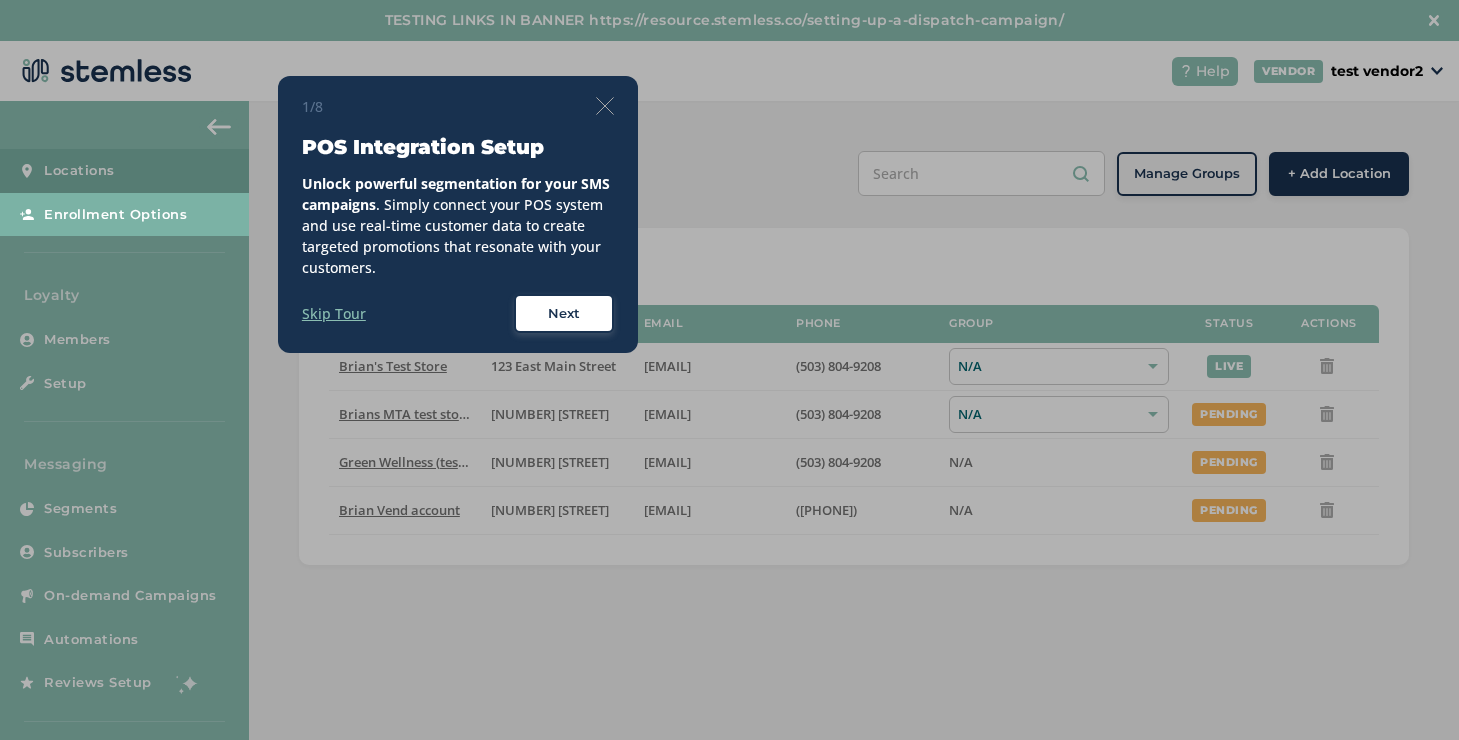 click at bounding box center [605, 106] 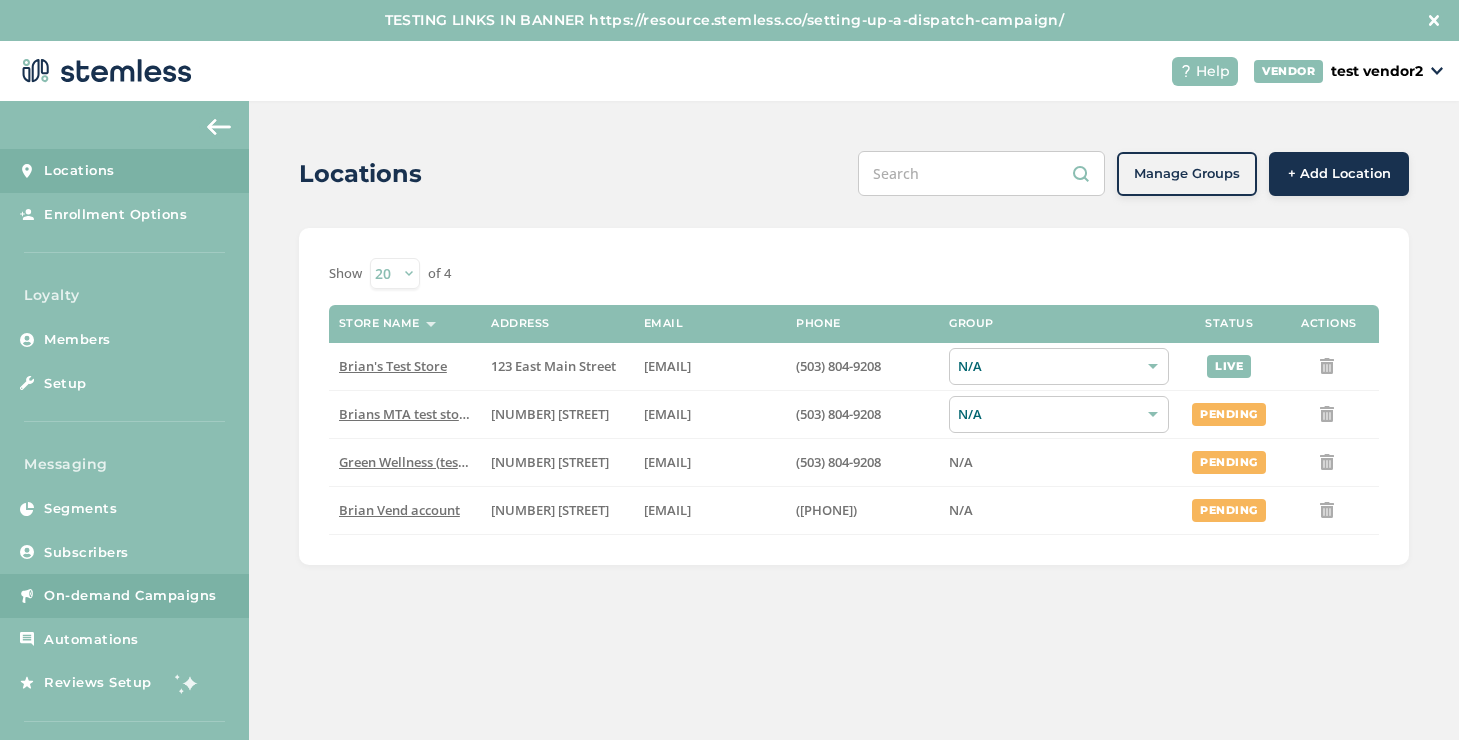 click on "On-demand Campaigns" at bounding box center [130, 596] 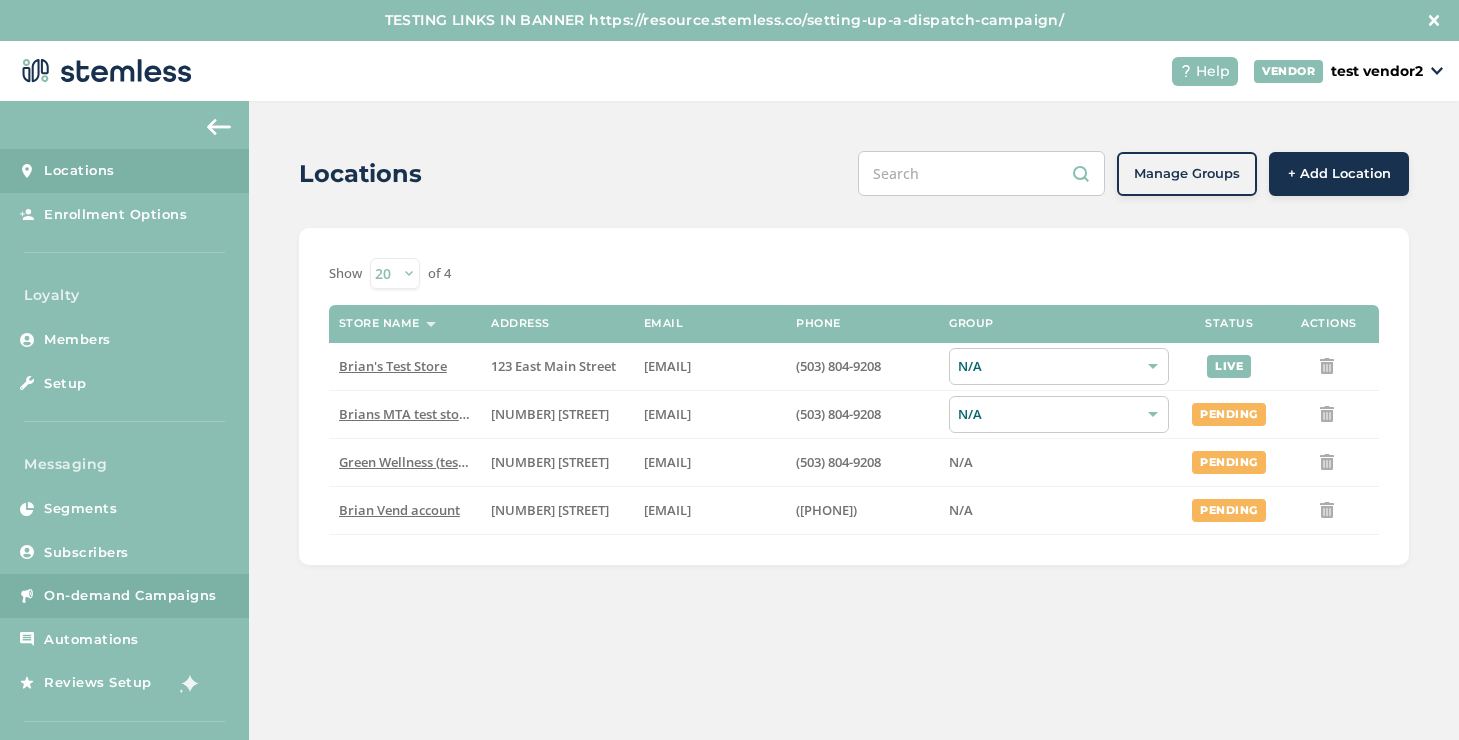 click on "On-demand Campaigns" at bounding box center [130, 596] 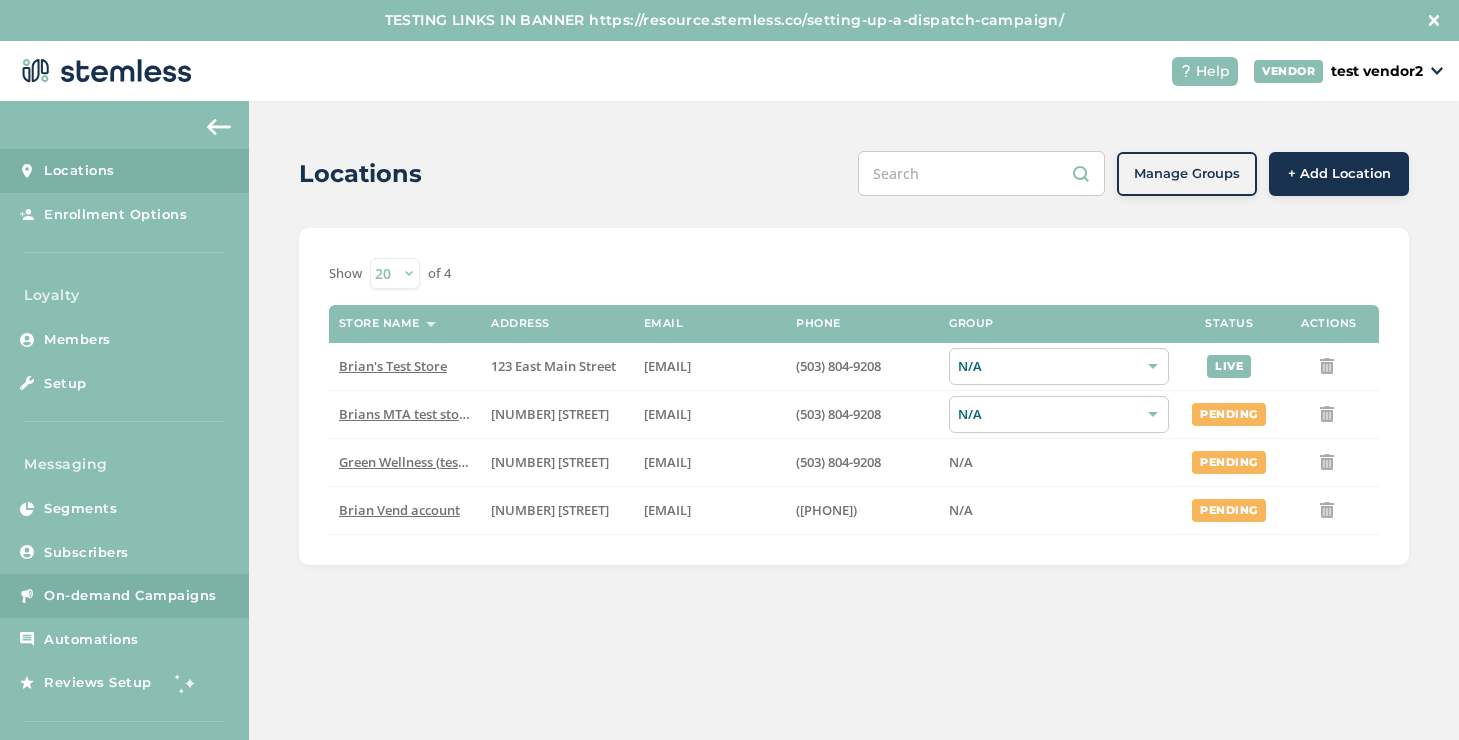 click on "On-demand Campaigns" at bounding box center [130, 596] 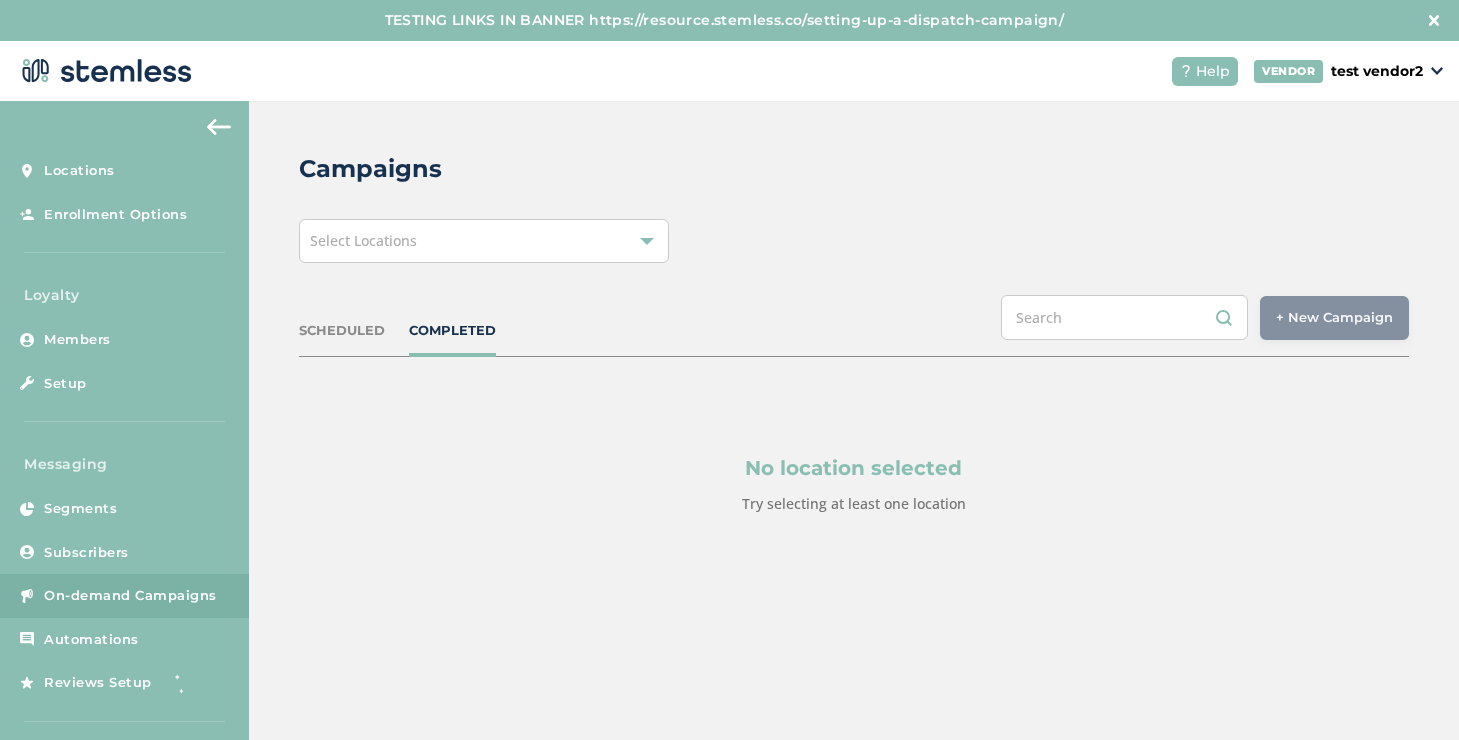 click on "Select Locations" at bounding box center [484, 241] 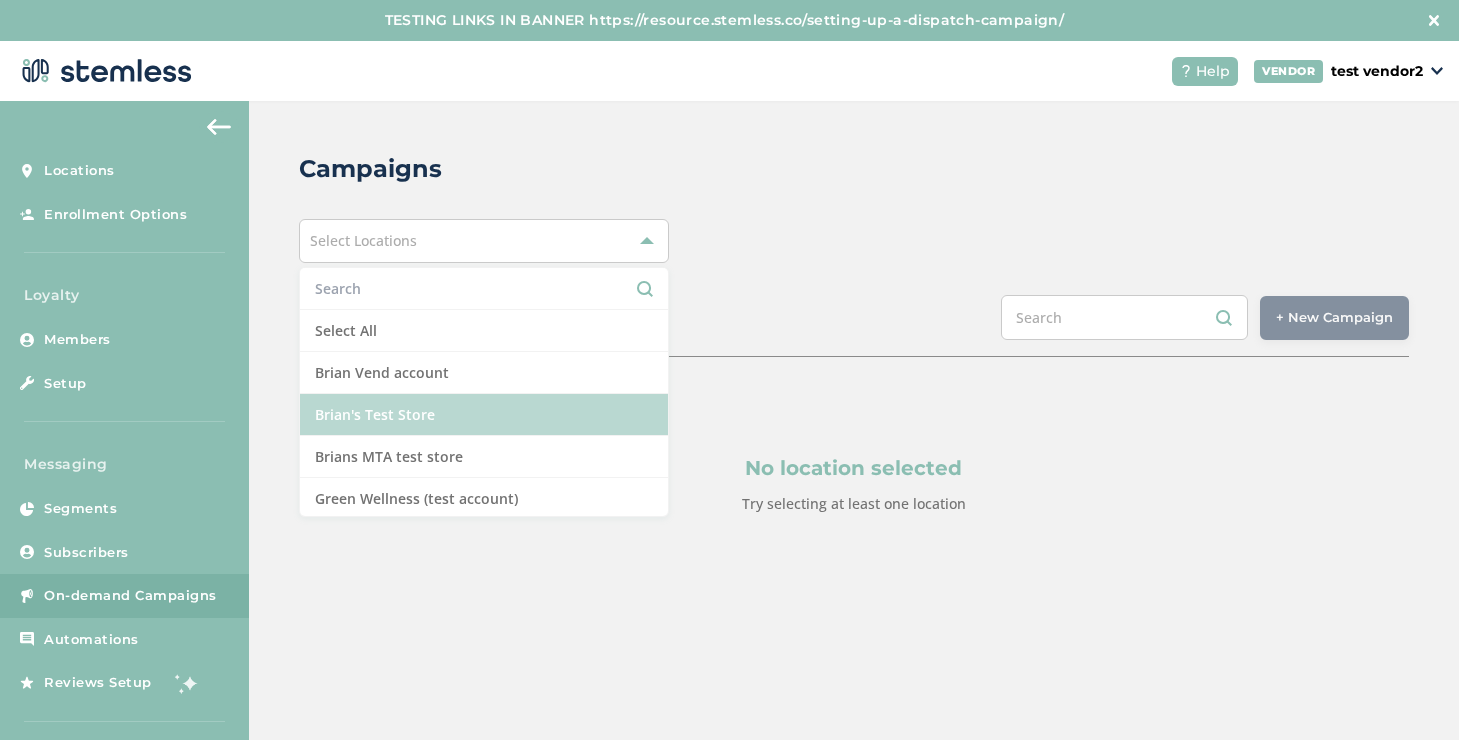 click on "Brian's Test Store" at bounding box center (484, 415) 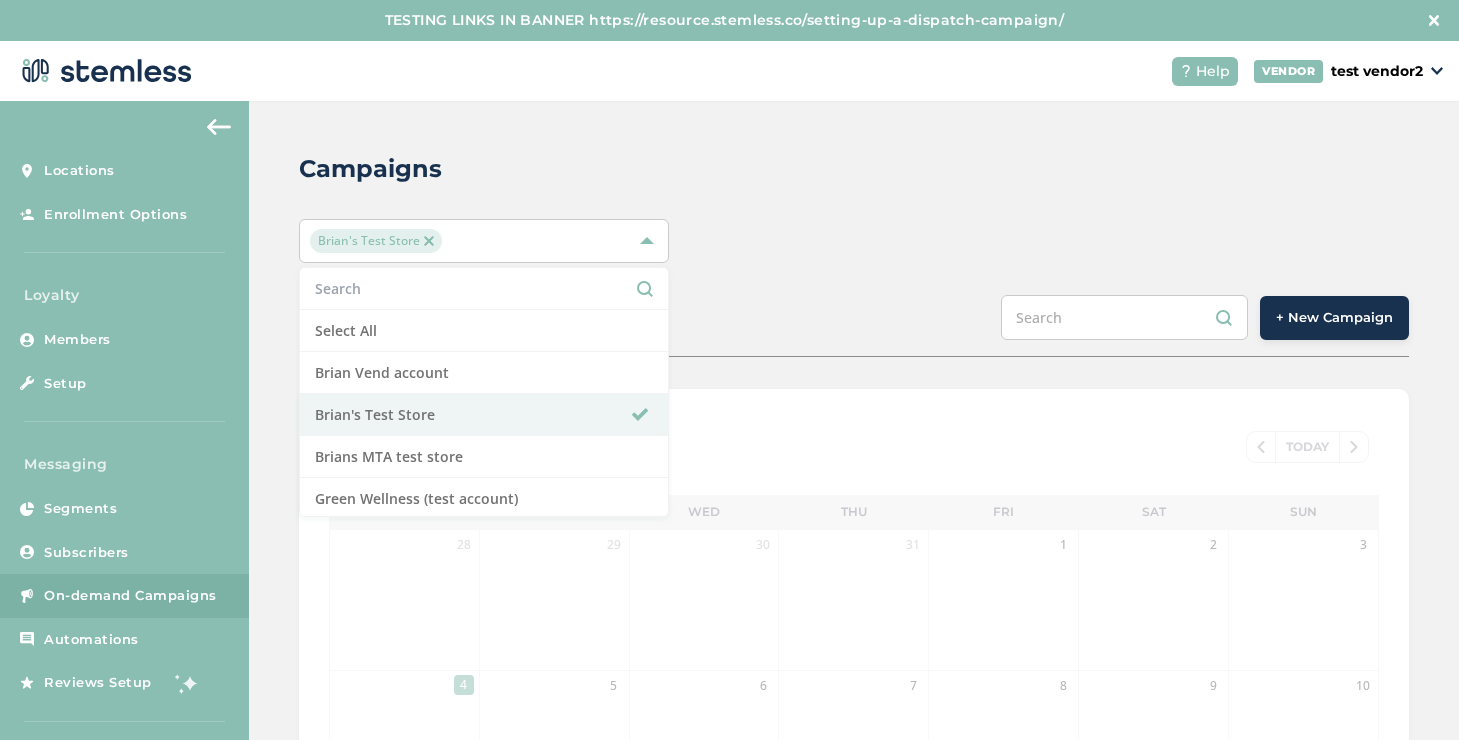 click on "Campaigns  [FIRST]'s Test Store   Select All   [FIRST] Vend account   [FIRST]'s Test Store   [FIRST] MTA test store   Green Wellness (test account)   SCHEDULED   COMPLETED  + New Campaign  August 2025  TODAY Mon Tue Wed Thu Fri Sat Sun 28 29 30 31 1 2 3 4 5 6 7 8 9 10 11 12 13 14 15 16 17 18 19 20 21 22 23 24 25 26 27 28 29 30 31" at bounding box center (854, 708) 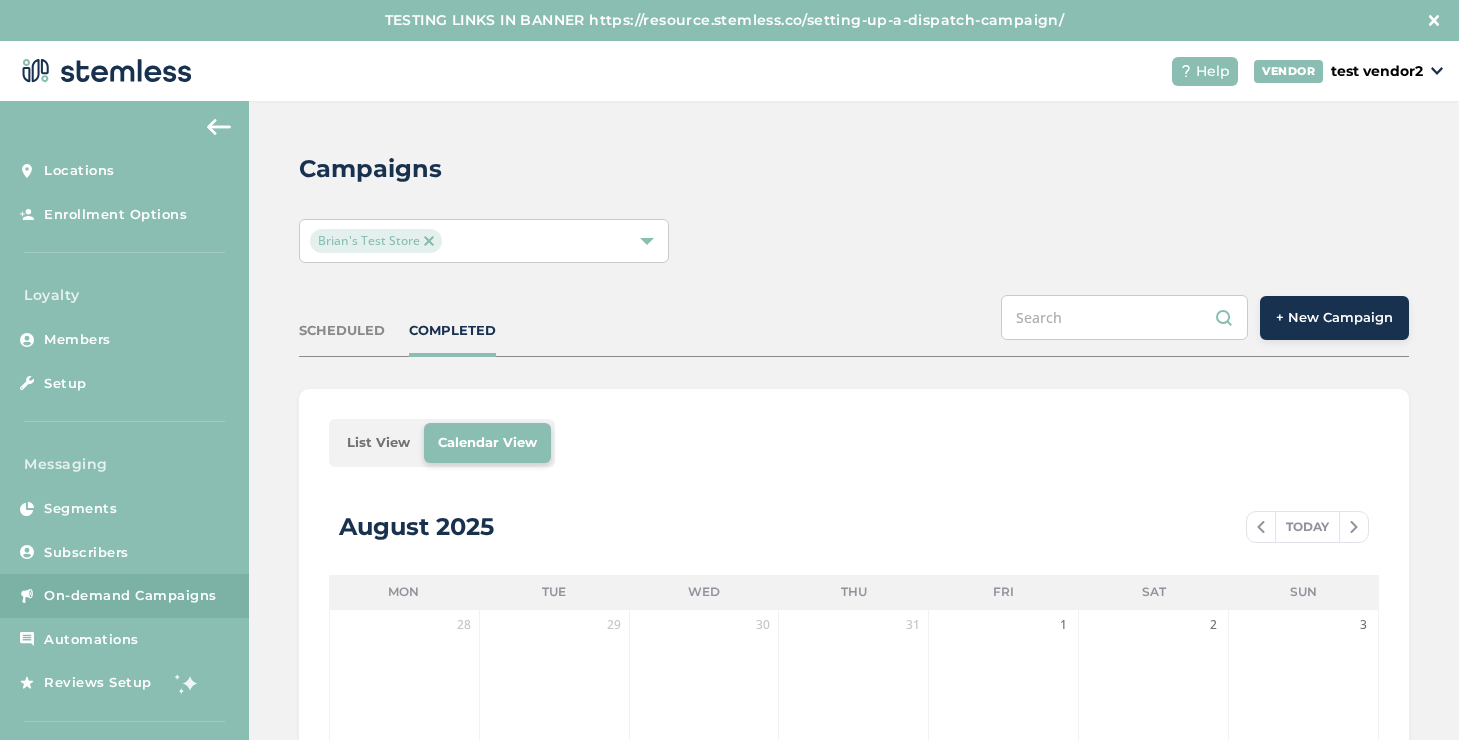 click on "List View" at bounding box center [378, 443] 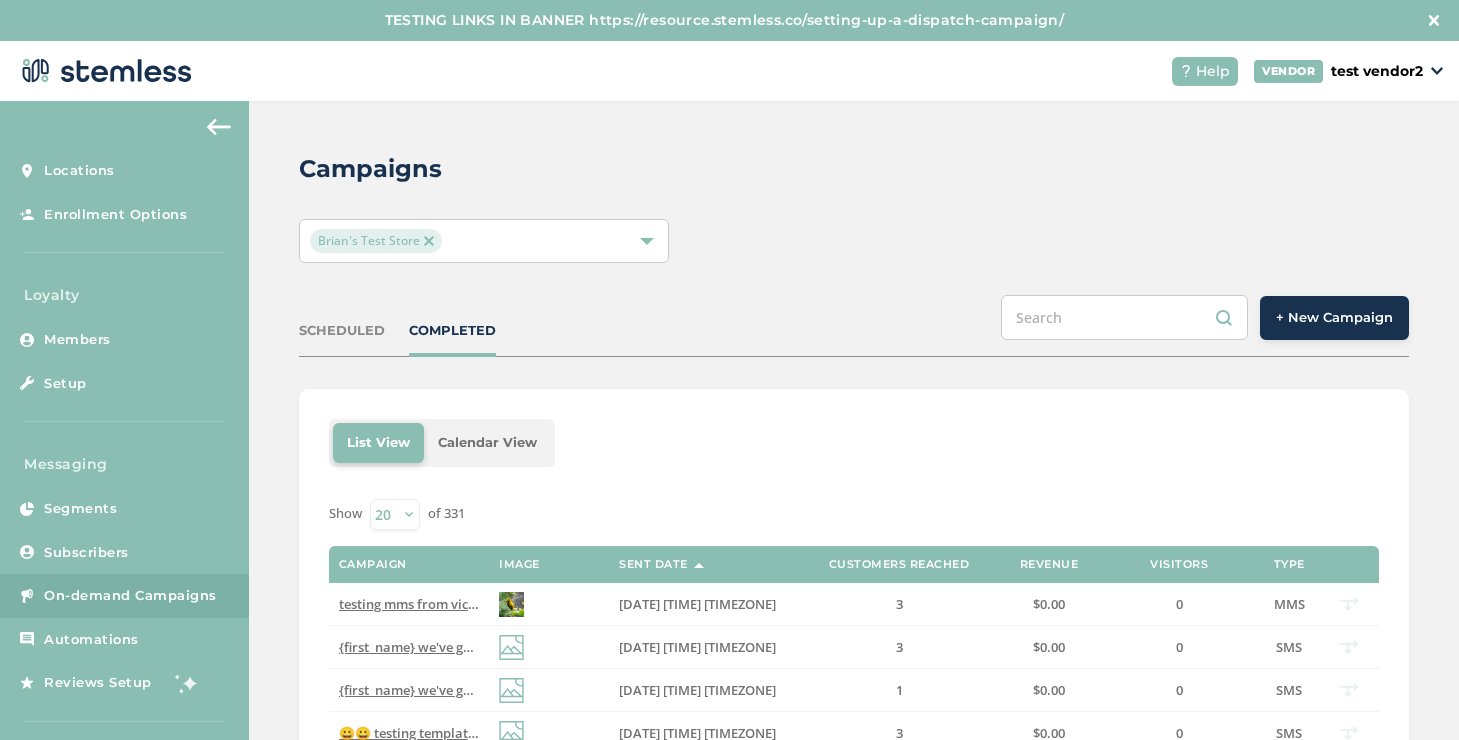 click on "+ New Campaign" at bounding box center [1334, 318] 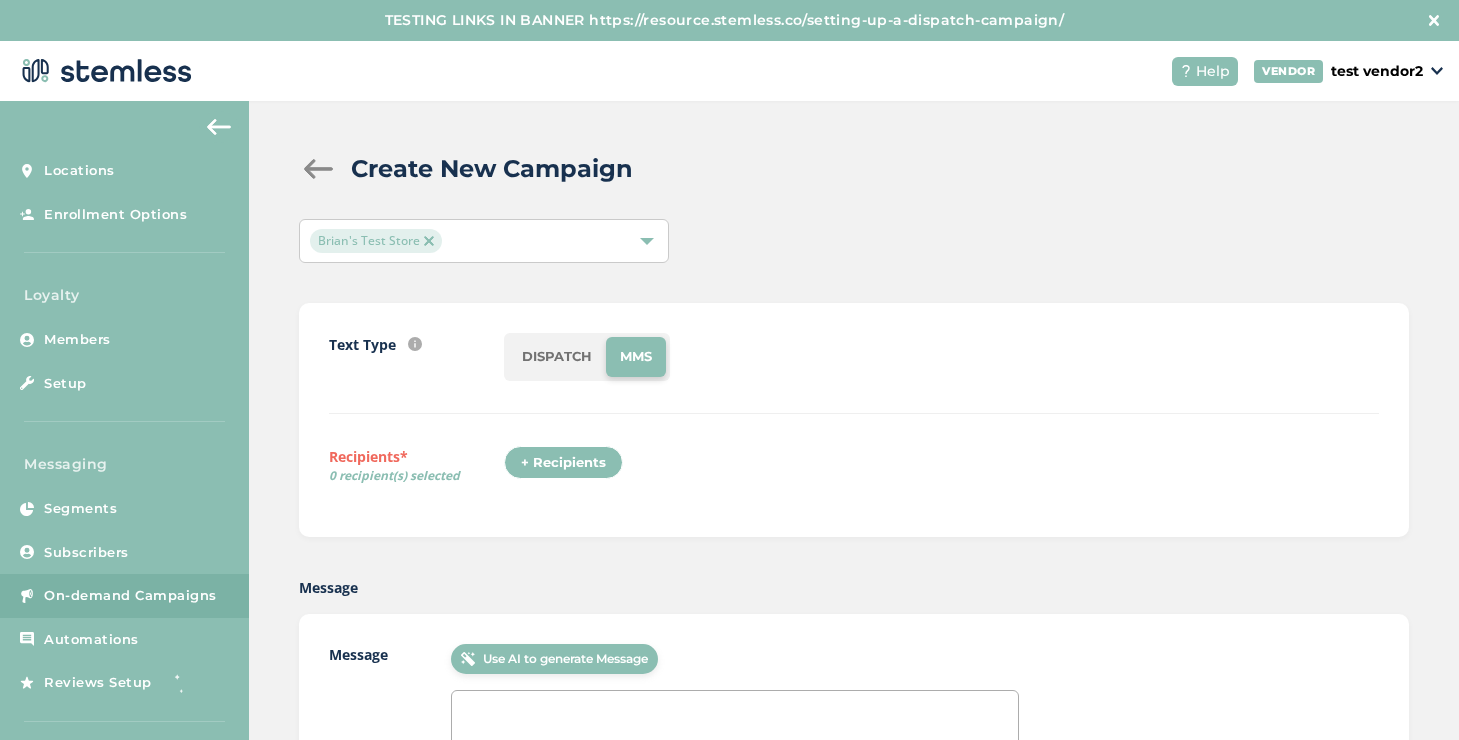 click on "DISPATCH" at bounding box center (557, 357) 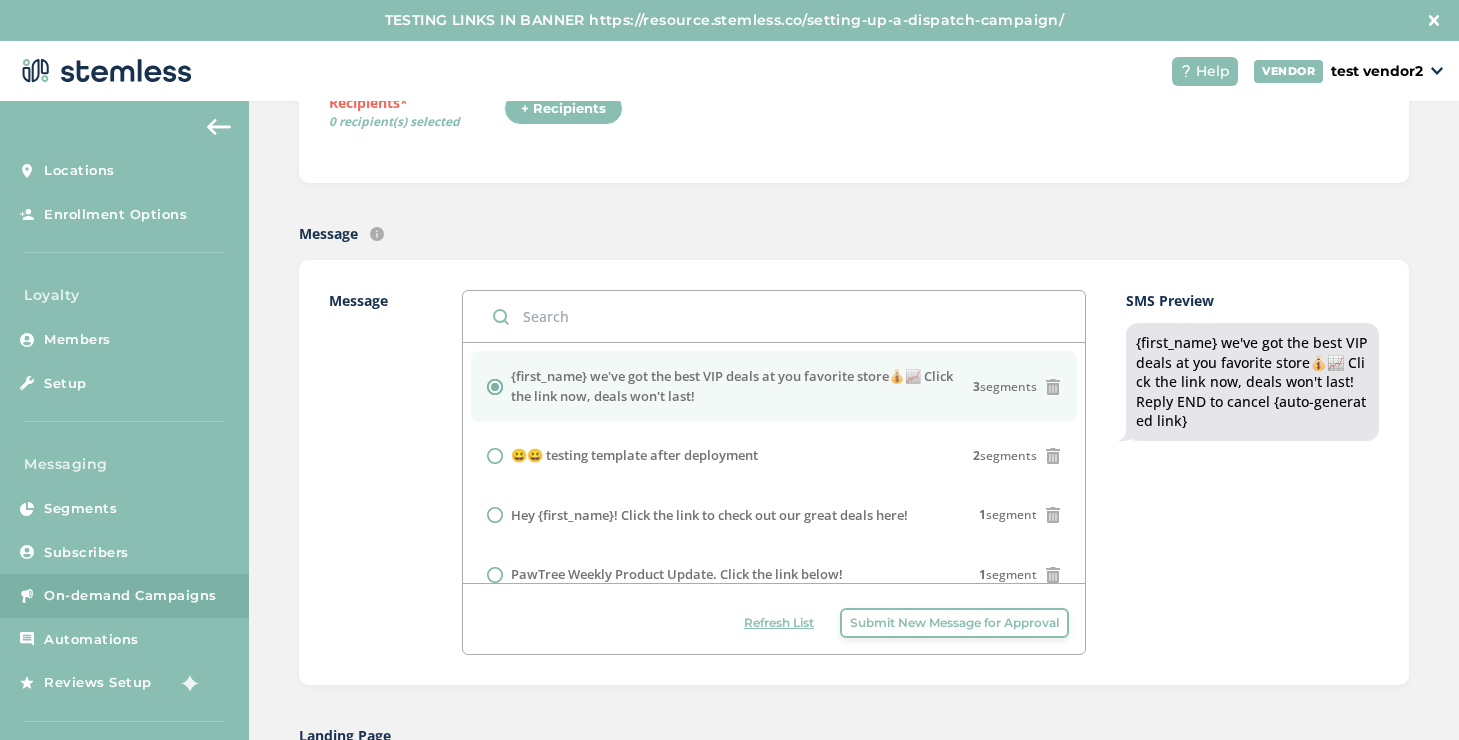 scroll, scrollTop: 295, scrollLeft: 0, axis: vertical 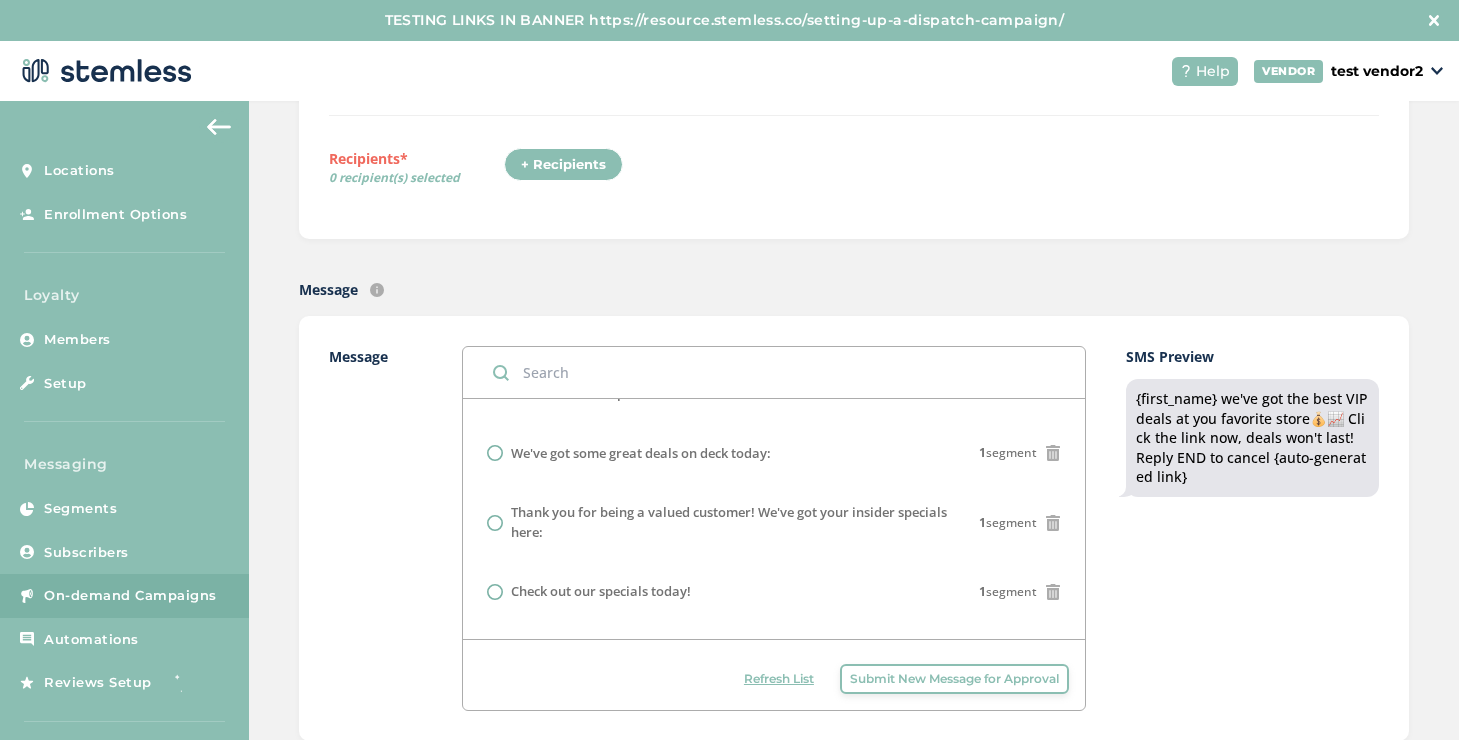 click on "+ Recipients" at bounding box center (563, 165) 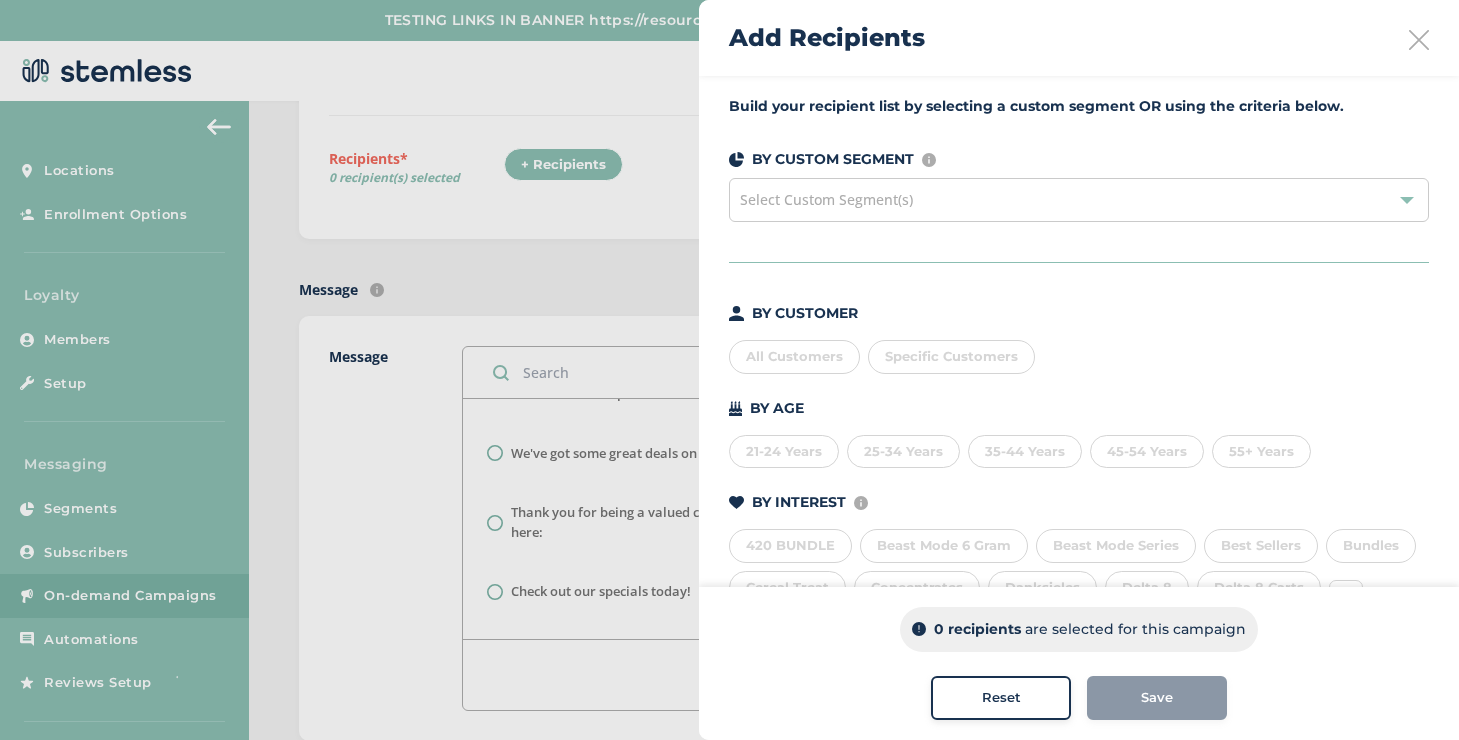 click on "All Customers  Specific Customers" at bounding box center [1079, 353] 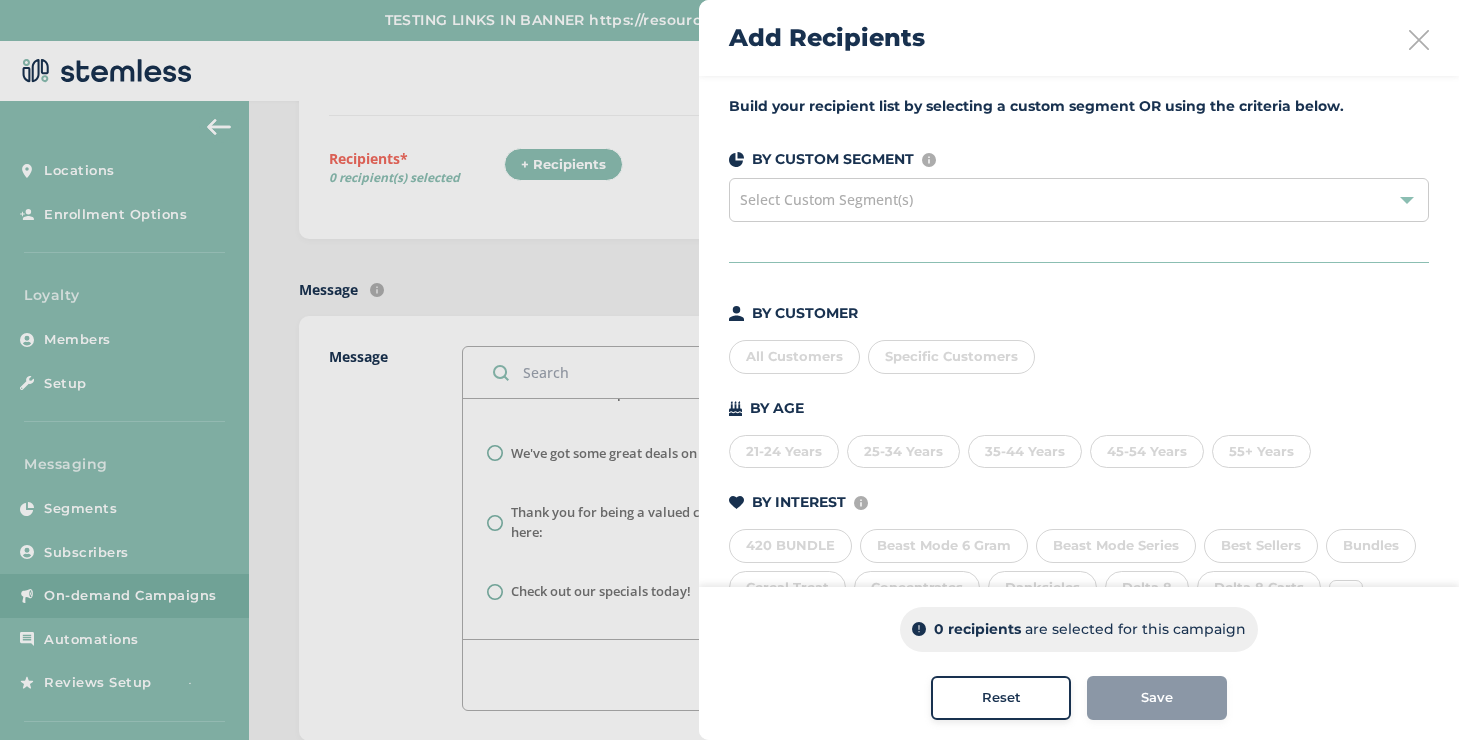click on "Specific Customers" at bounding box center (951, 357) 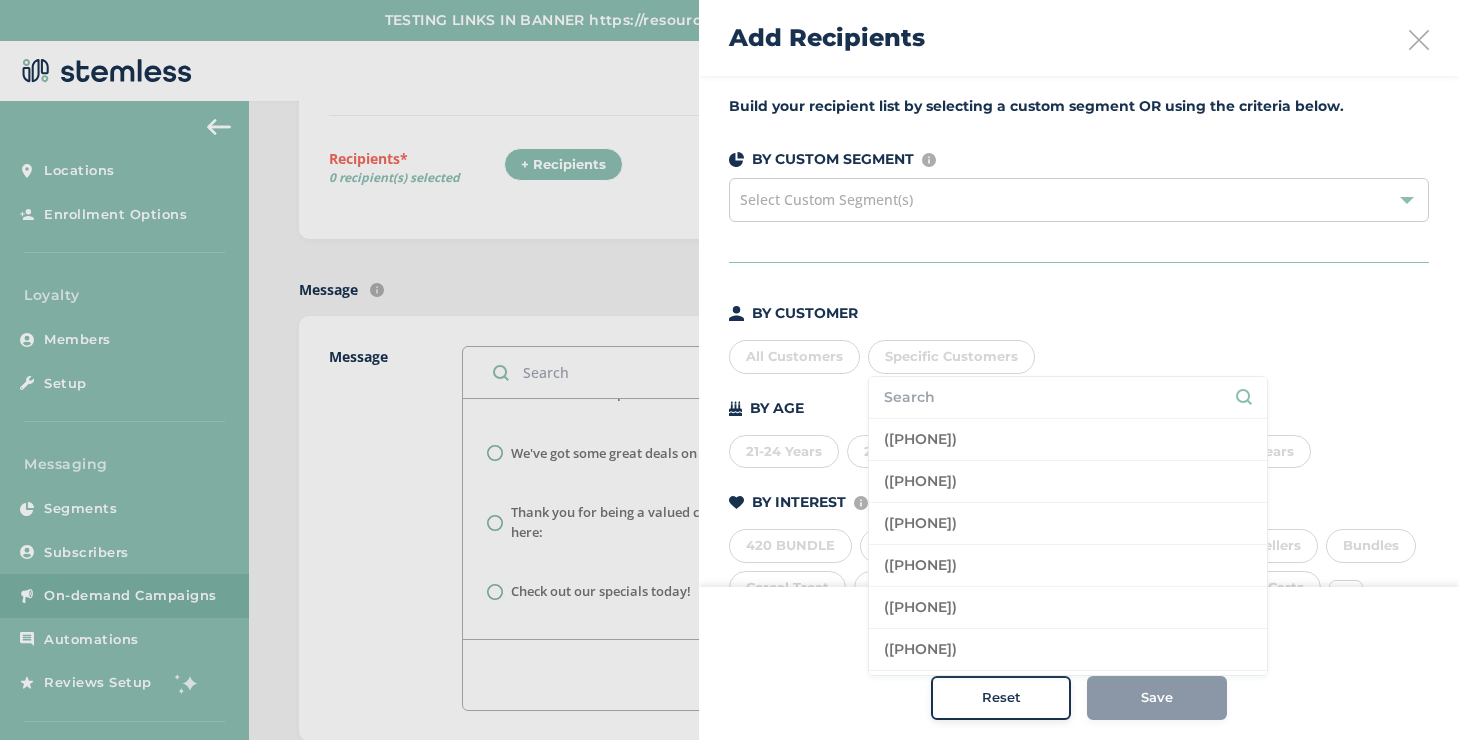 click at bounding box center (1068, 397) 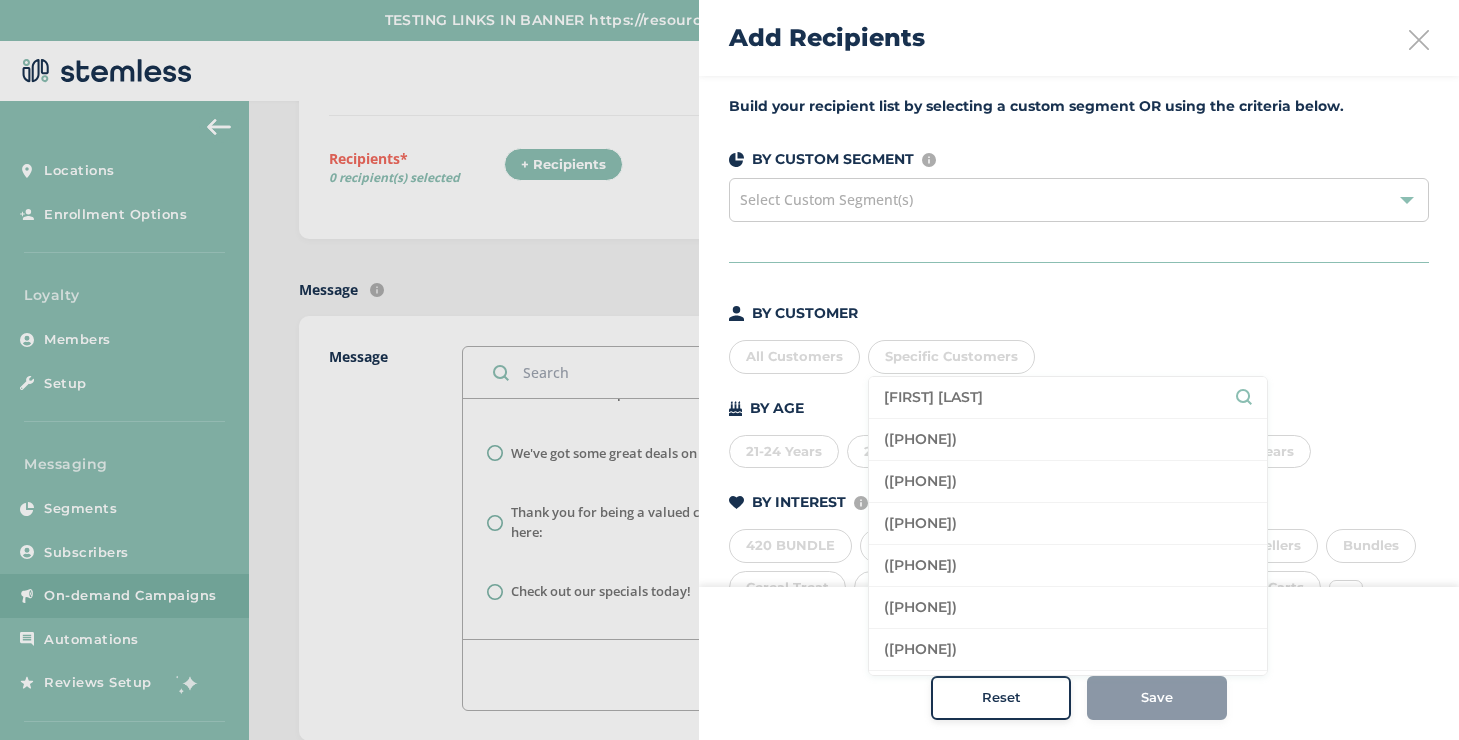 type on "[FIRST] [LAST]" 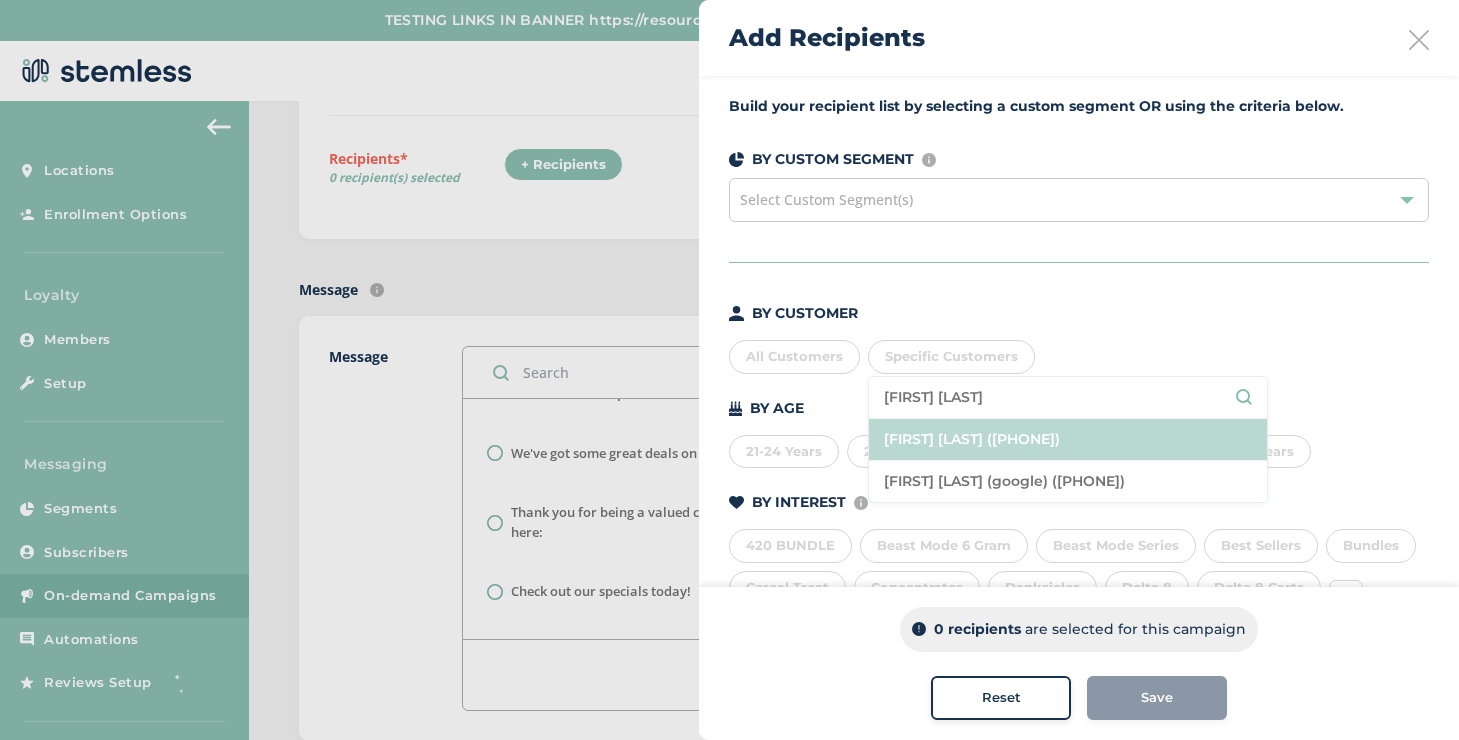click on "[FIRST] [LAST] ([PHONE])" at bounding box center [1068, 440] 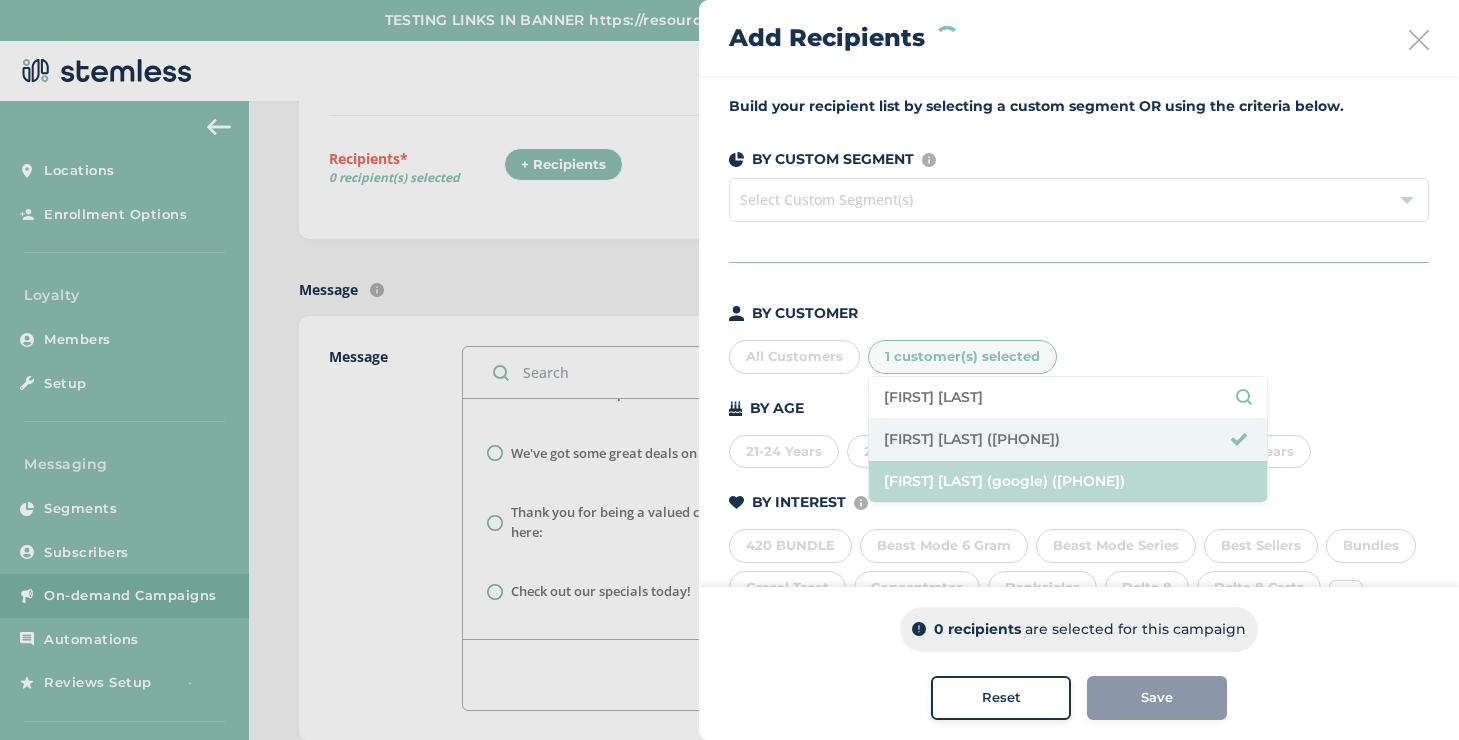 click on "[FIRST] [LAST] (google) ([PHONE])" at bounding box center (1068, 481) 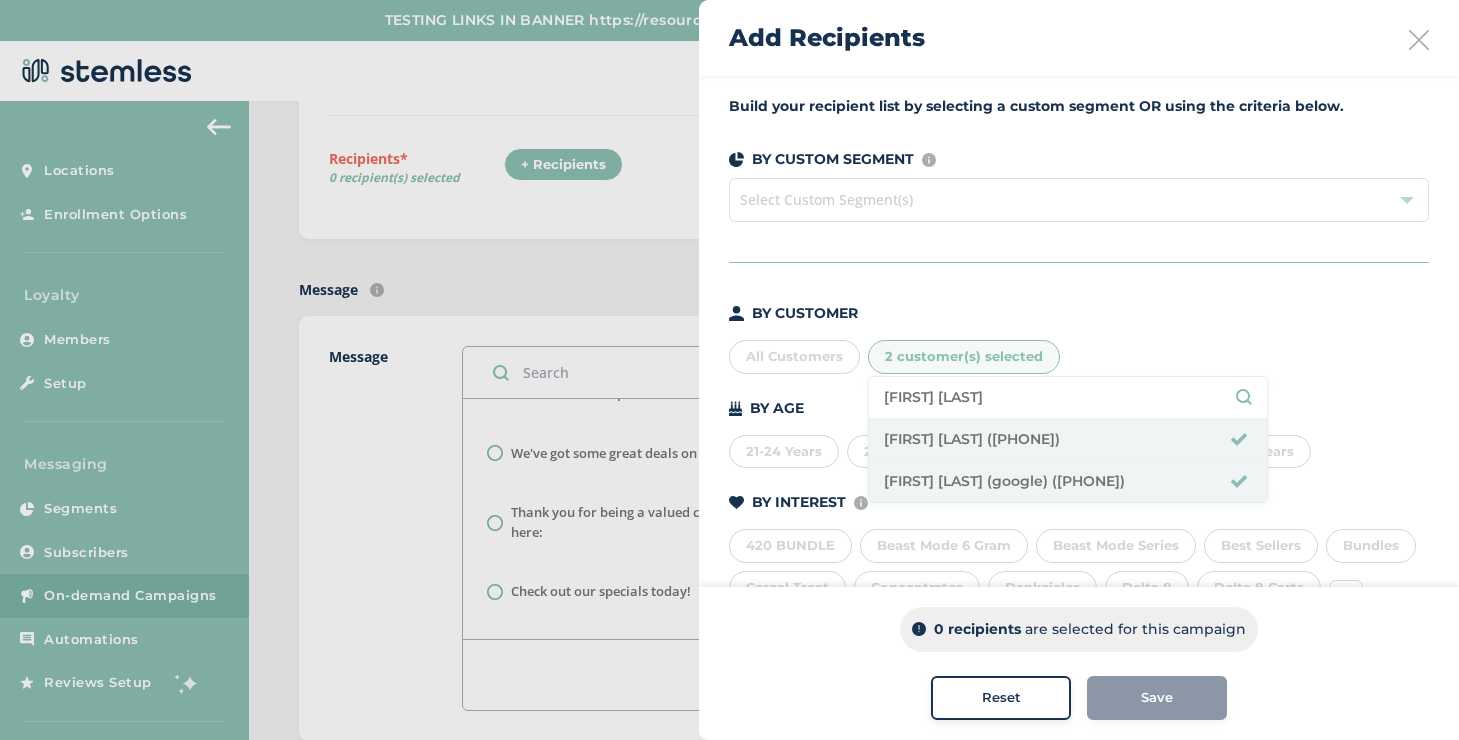 click on "[FIRST] [LAST]" at bounding box center [1068, 397] 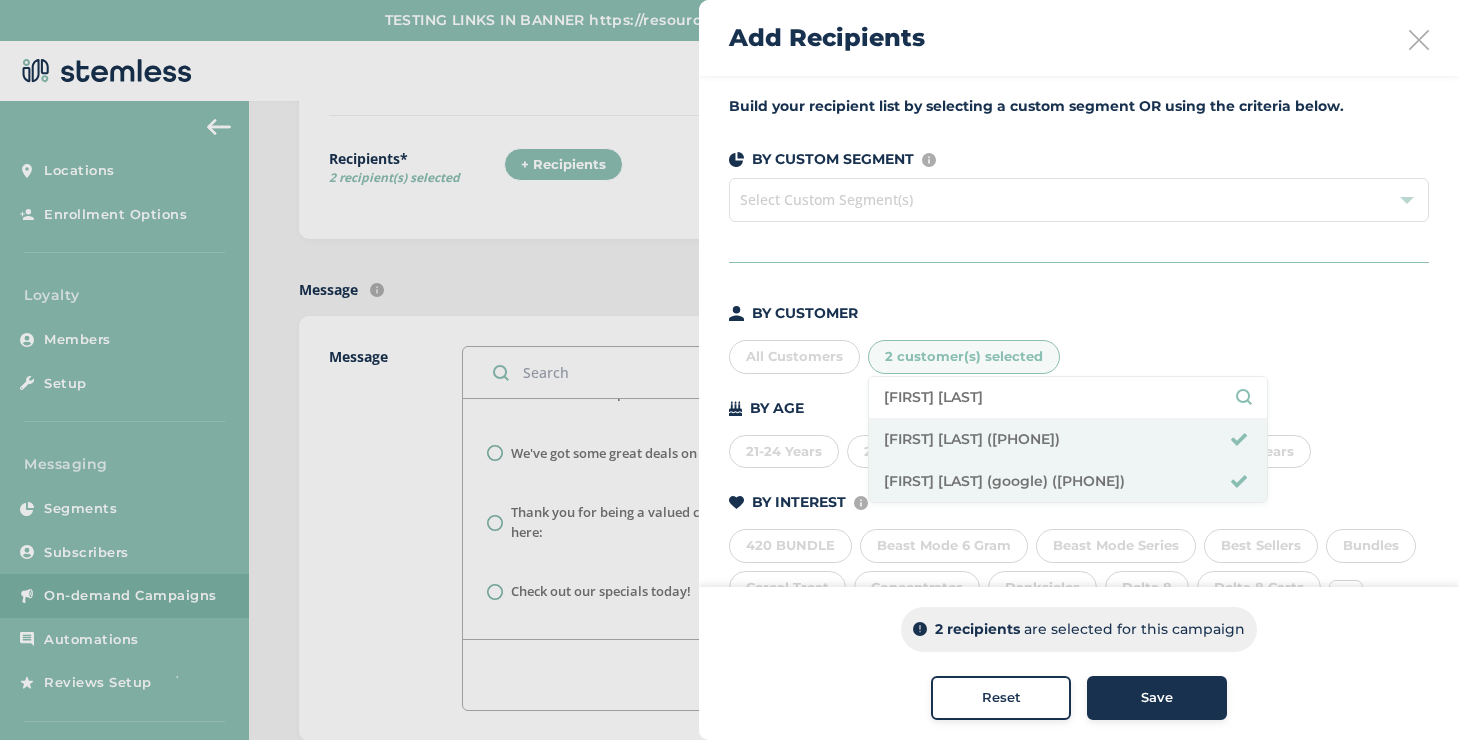 type on "[FIRST] [LAST]" 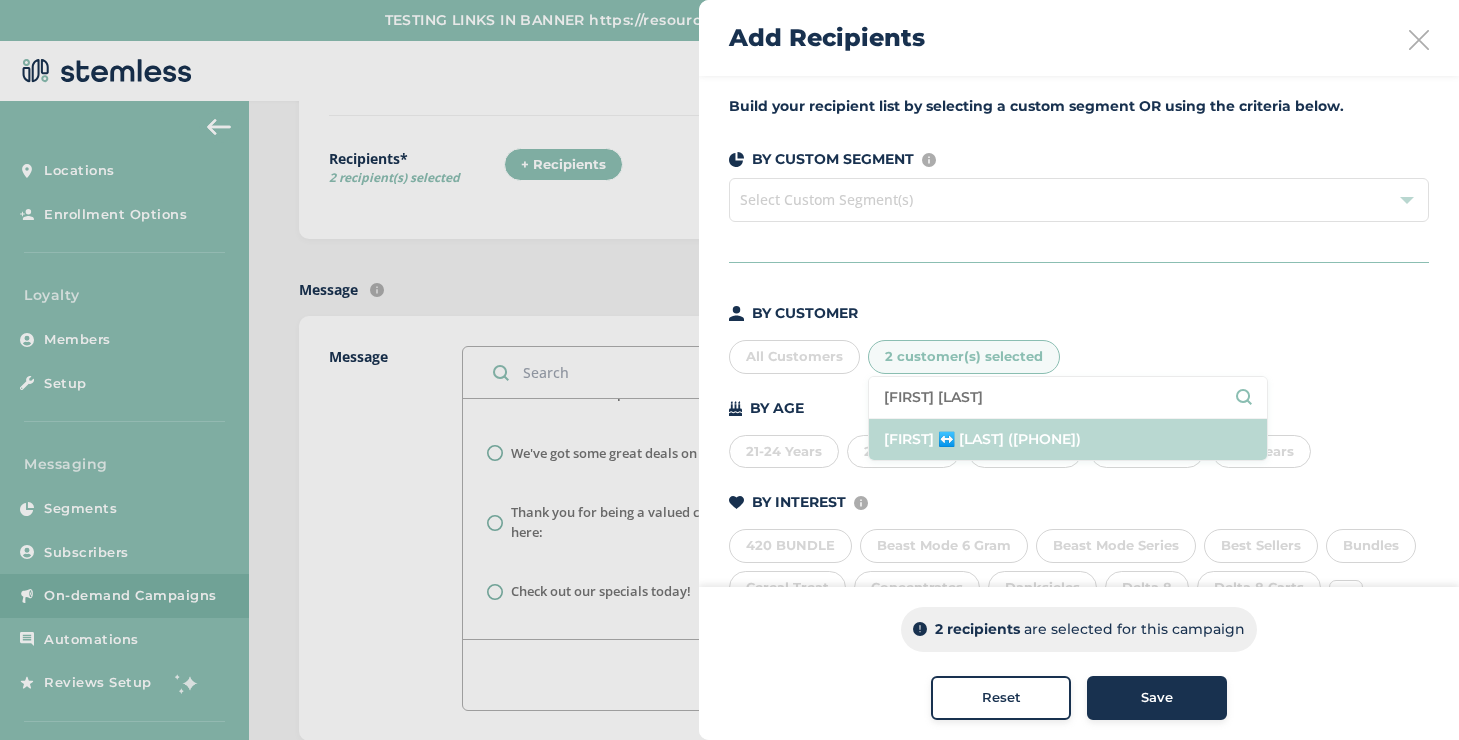click on "[FIRST] ↔️ [LAST] ([PHONE])" at bounding box center (1068, 439) 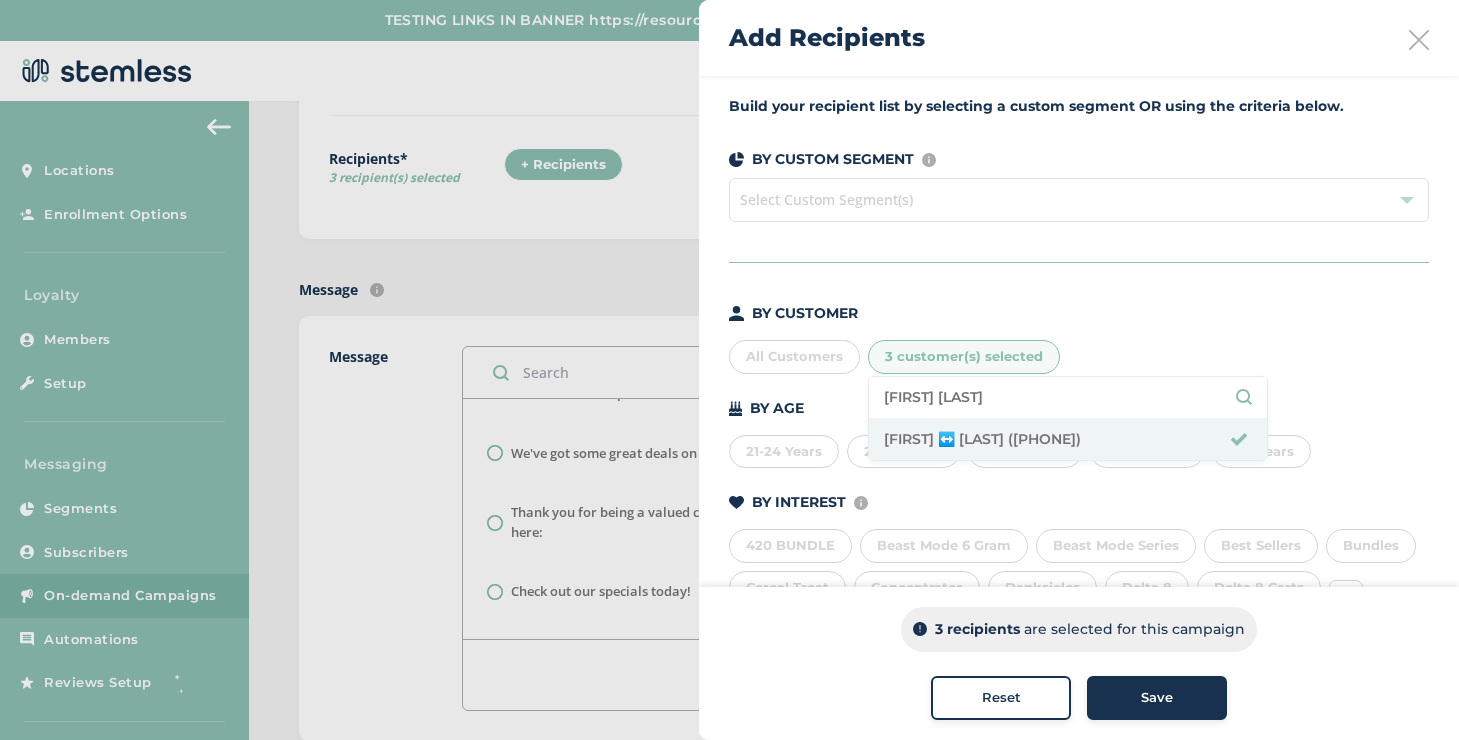 click on "Save" at bounding box center [1157, 698] 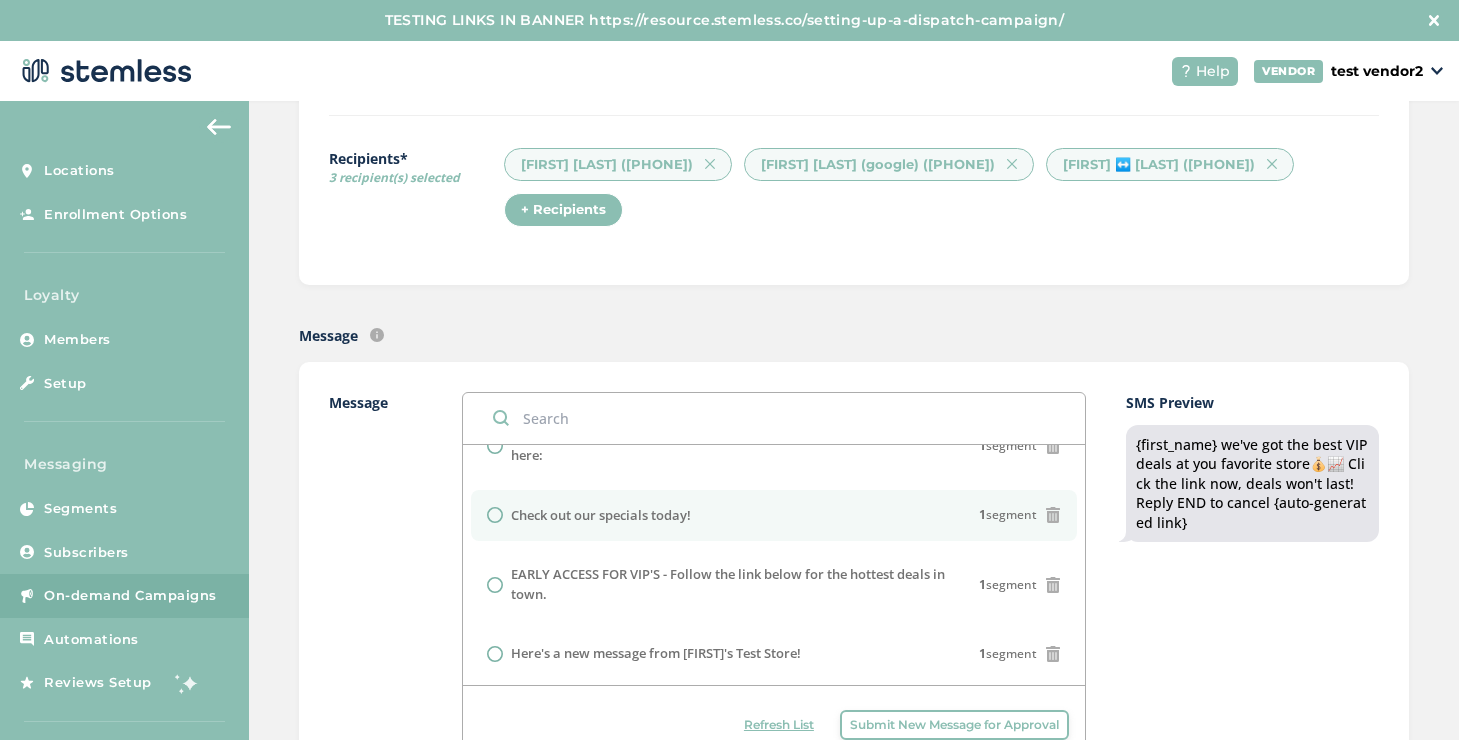 scroll, scrollTop: 441, scrollLeft: 0, axis: vertical 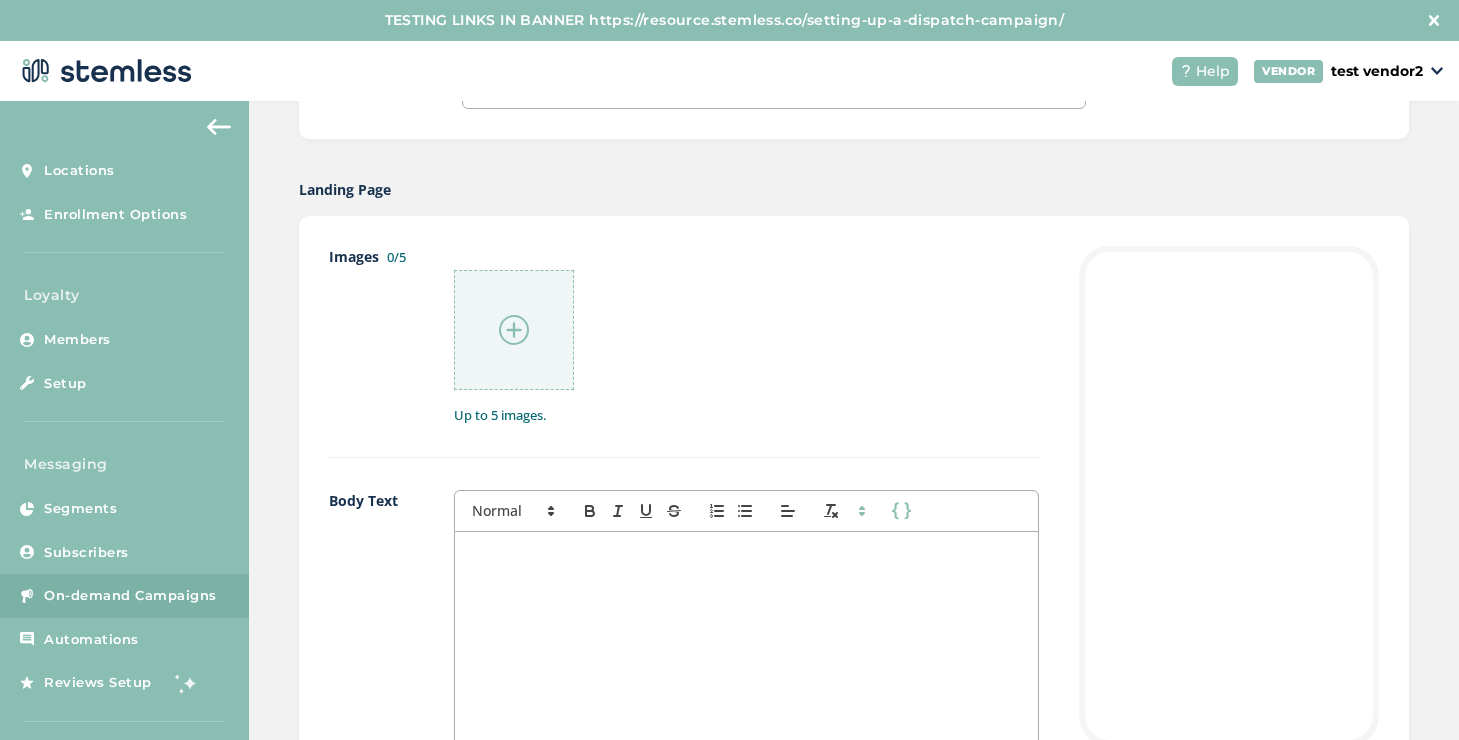 click at bounding box center [746, 731] 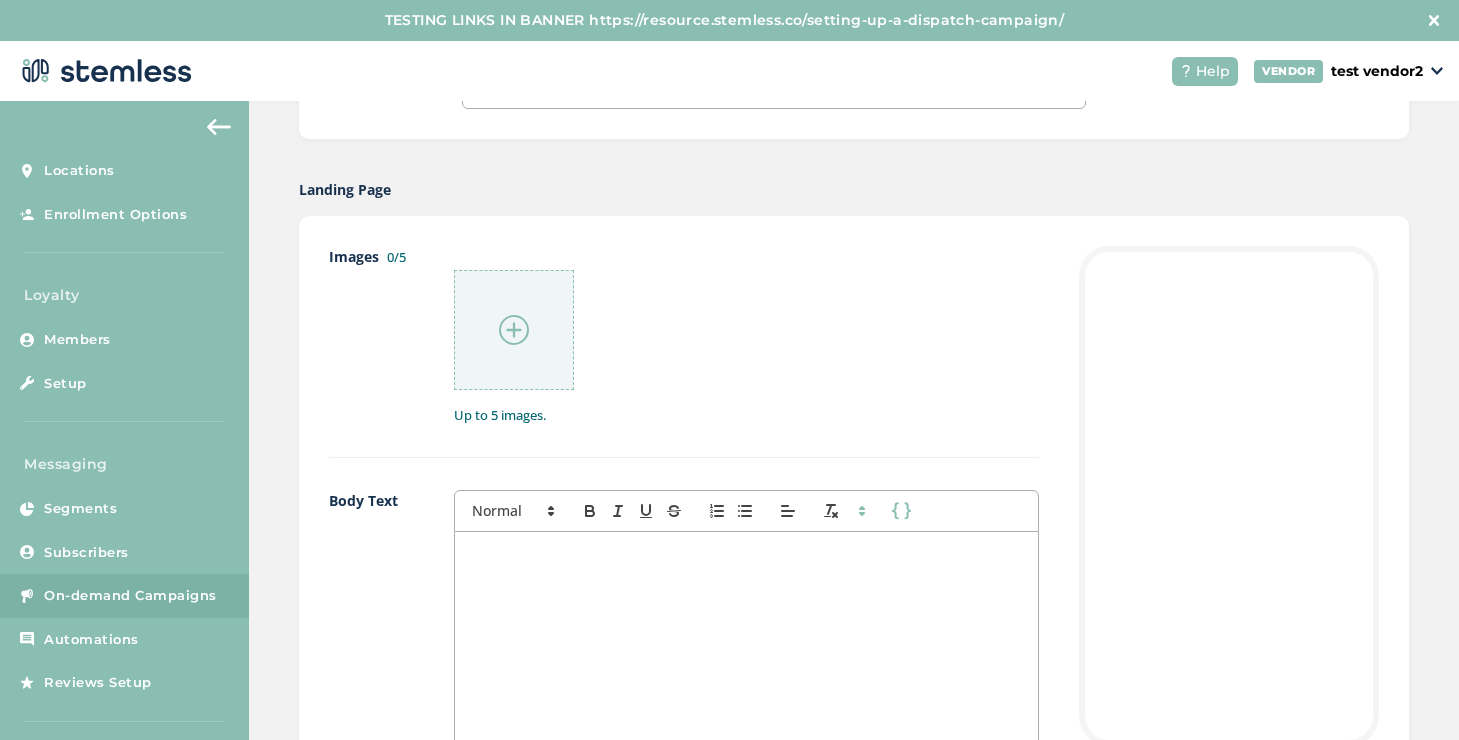 type 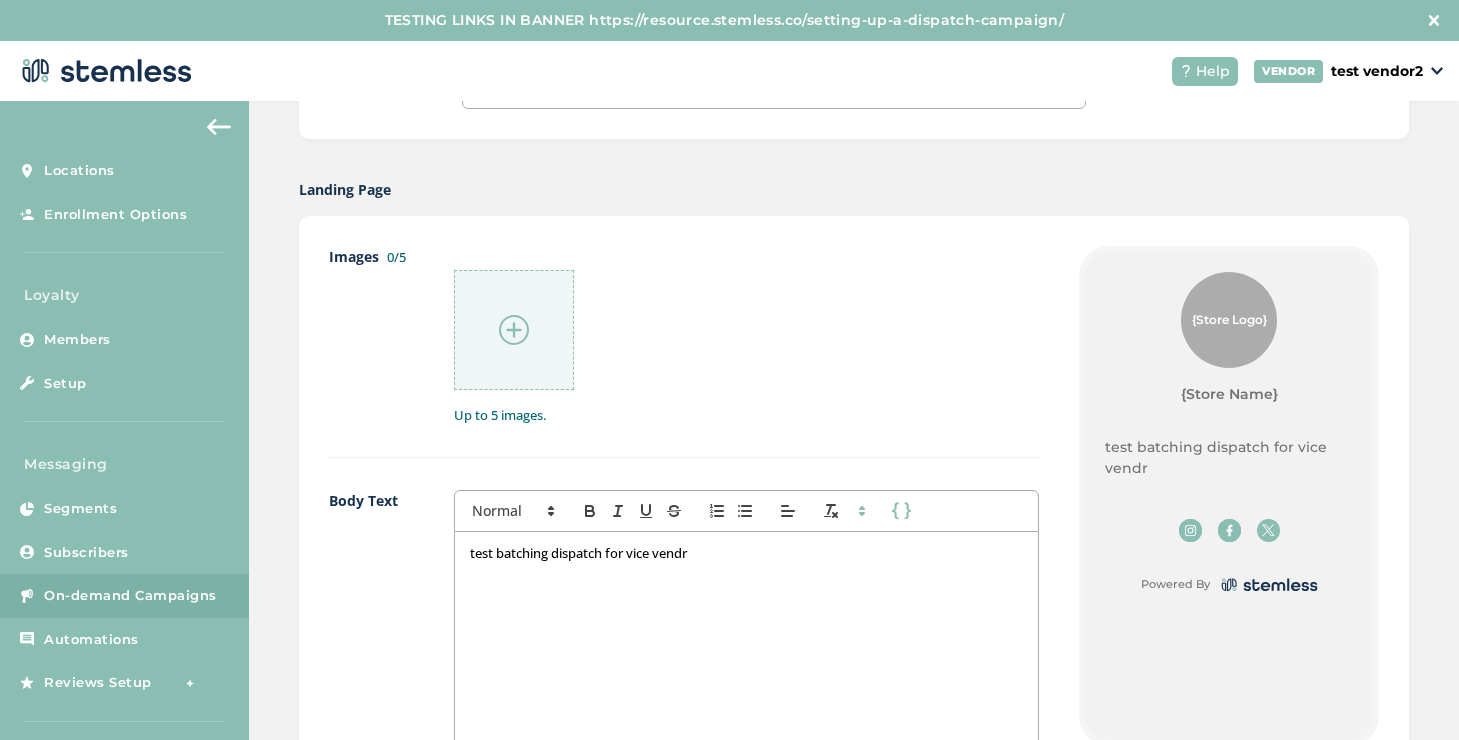 click on "test batching dispatch for vice vendr" at bounding box center [746, 553] 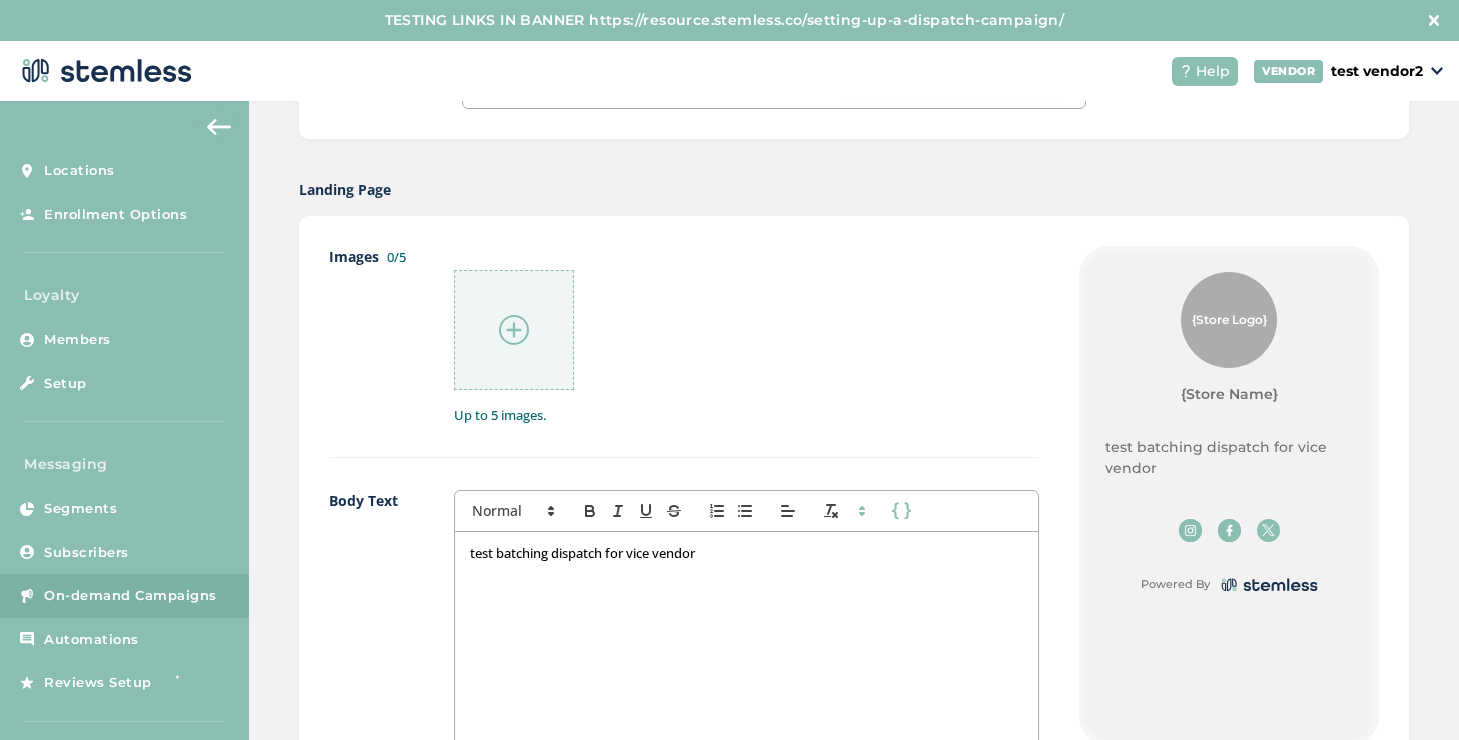 click at bounding box center [514, 330] 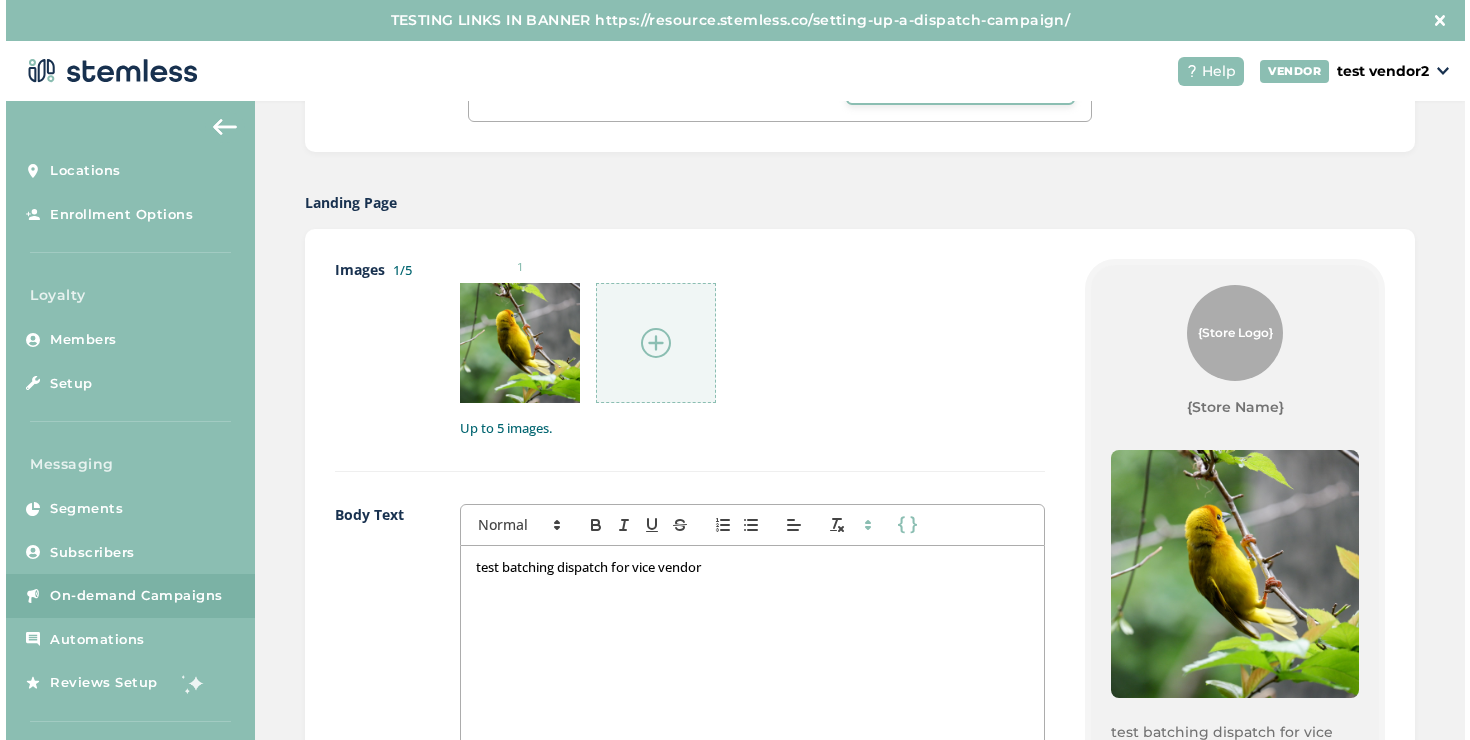 scroll, scrollTop: 1665, scrollLeft: 0, axis: vertical 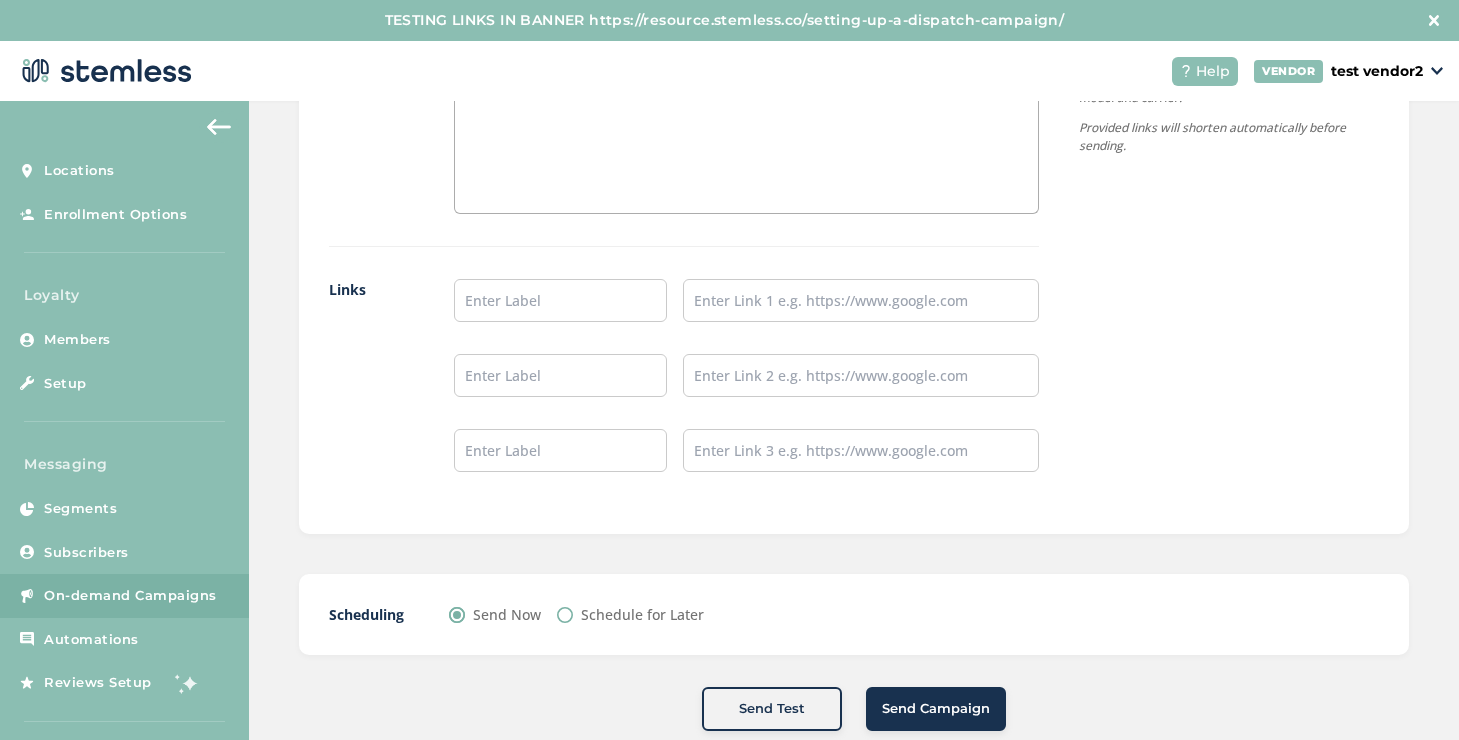 click on "Send Campaign" at bounding box center [936, 709] 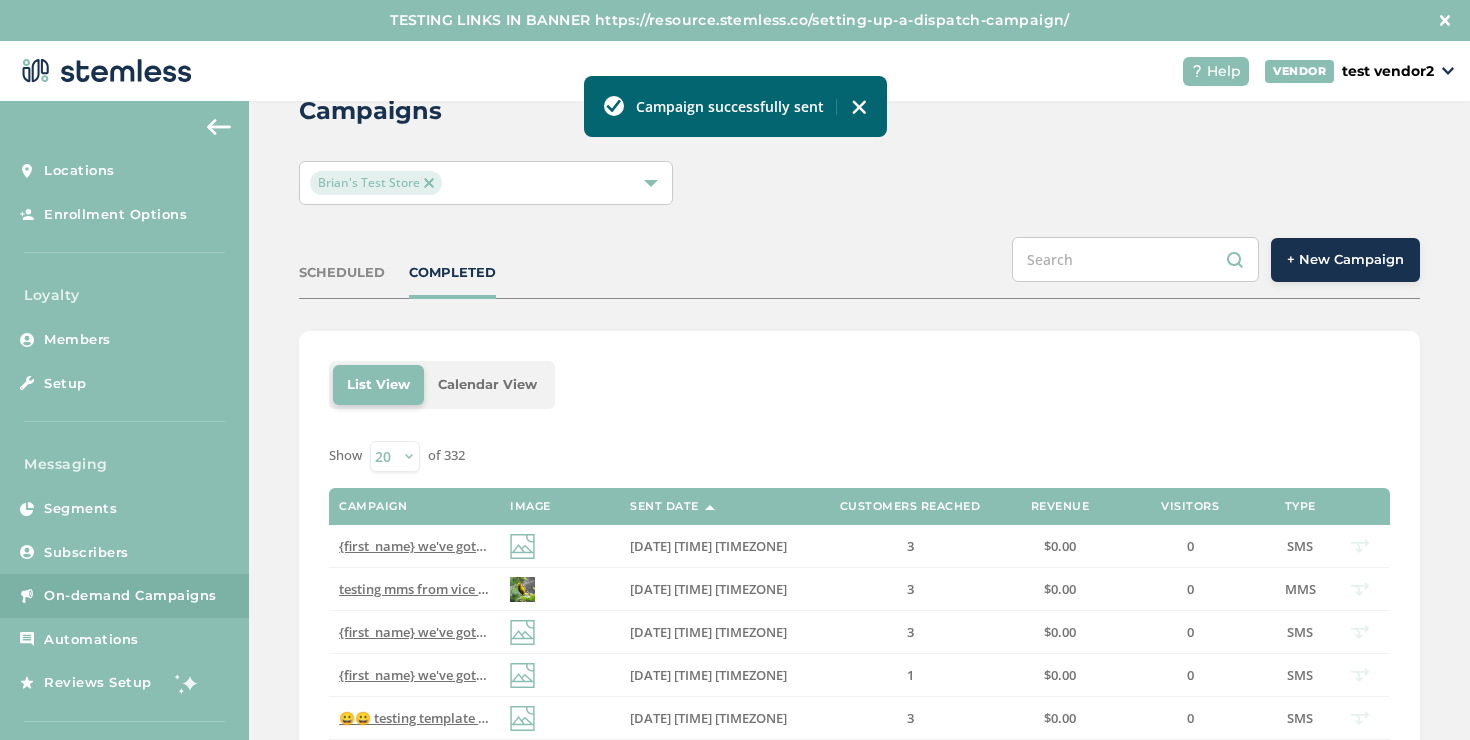 scroll, scrollTop: 0, scrollLeft: 0, axis: both 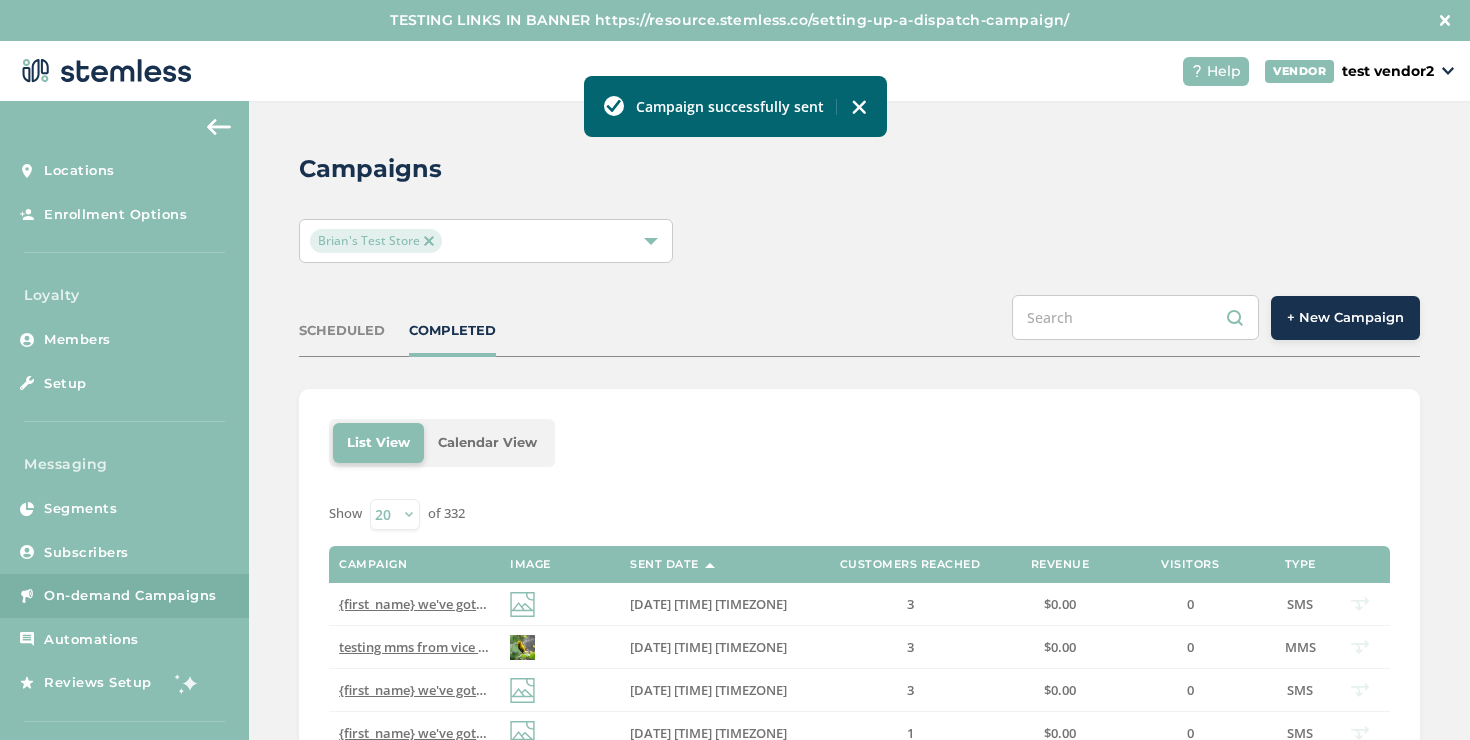 click on "COMPLETED" at bounding box center (452, 331) 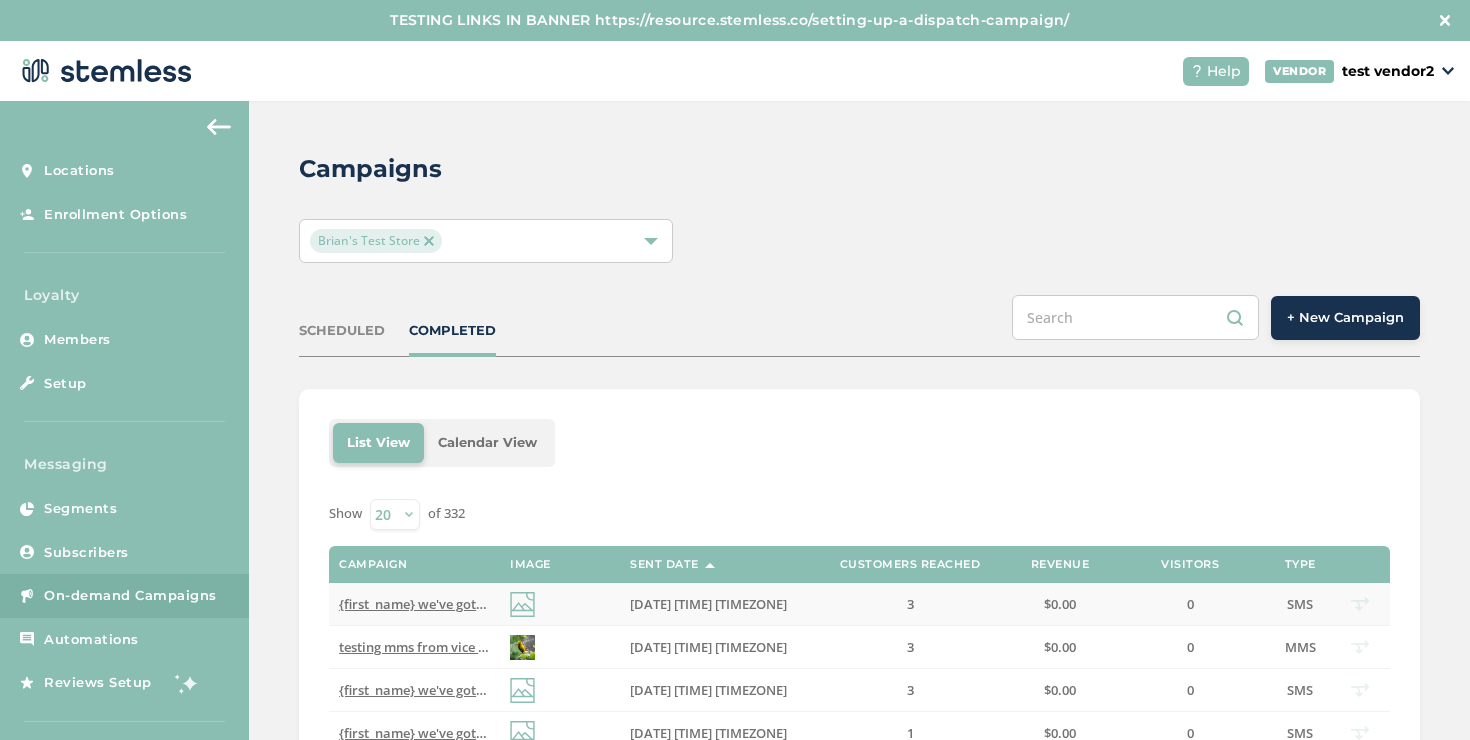 click on "{first_name} we've got the best VIP deals at you favorite store💰📈 Click the link now, deals won't last! Reply END to cancel" at bounding box center [716, 604] 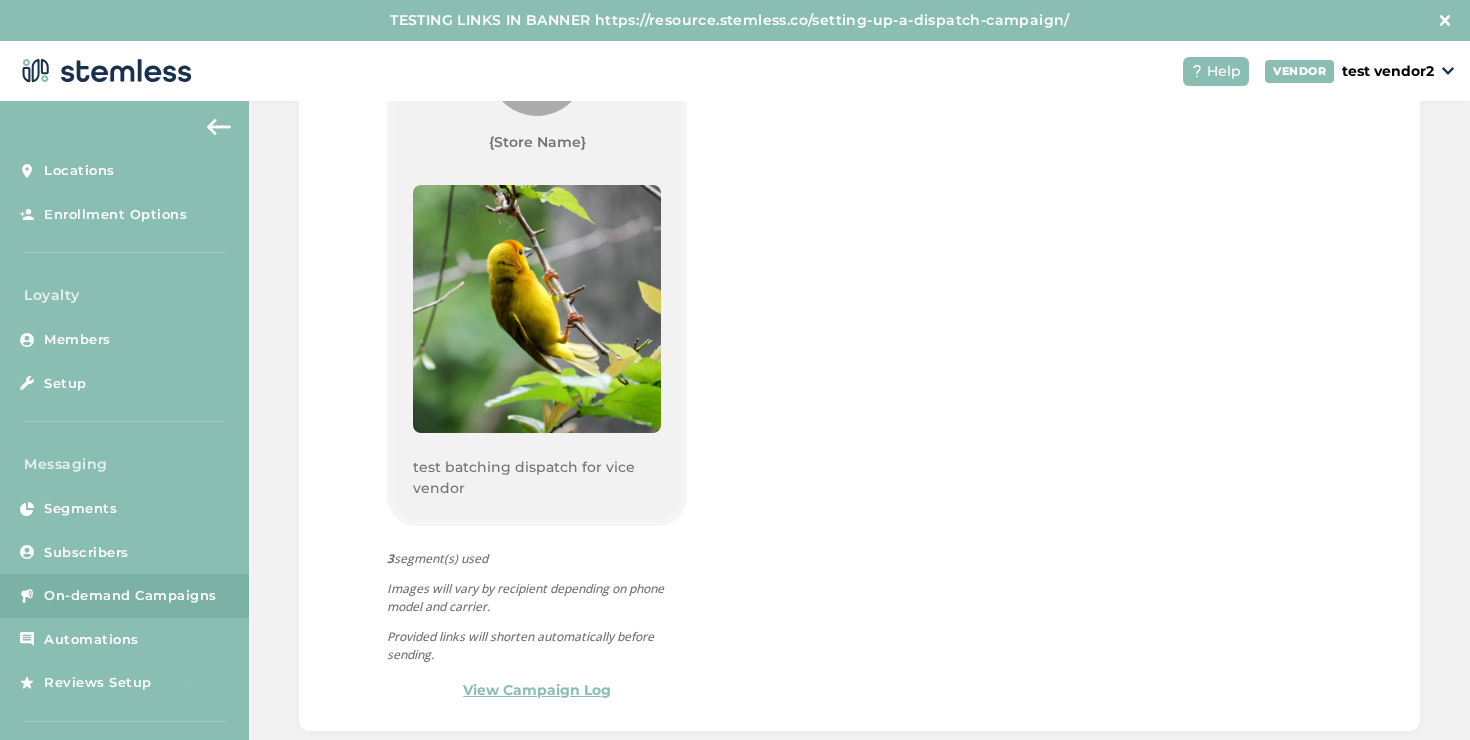 scroll, scrollTop: 1054, scrollLeft: 0, axis: vertical 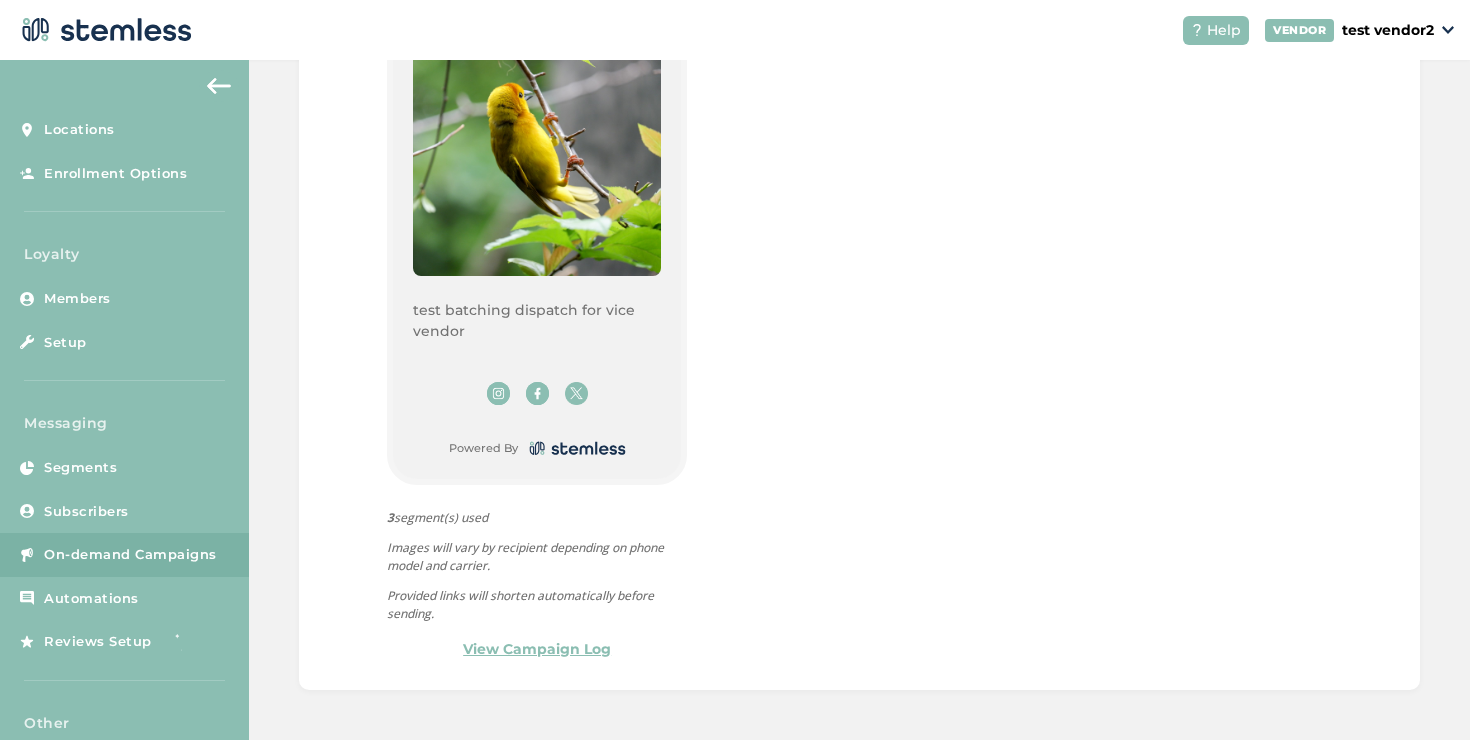 click on "View Campaign Log" at bounding box center (537, 649) 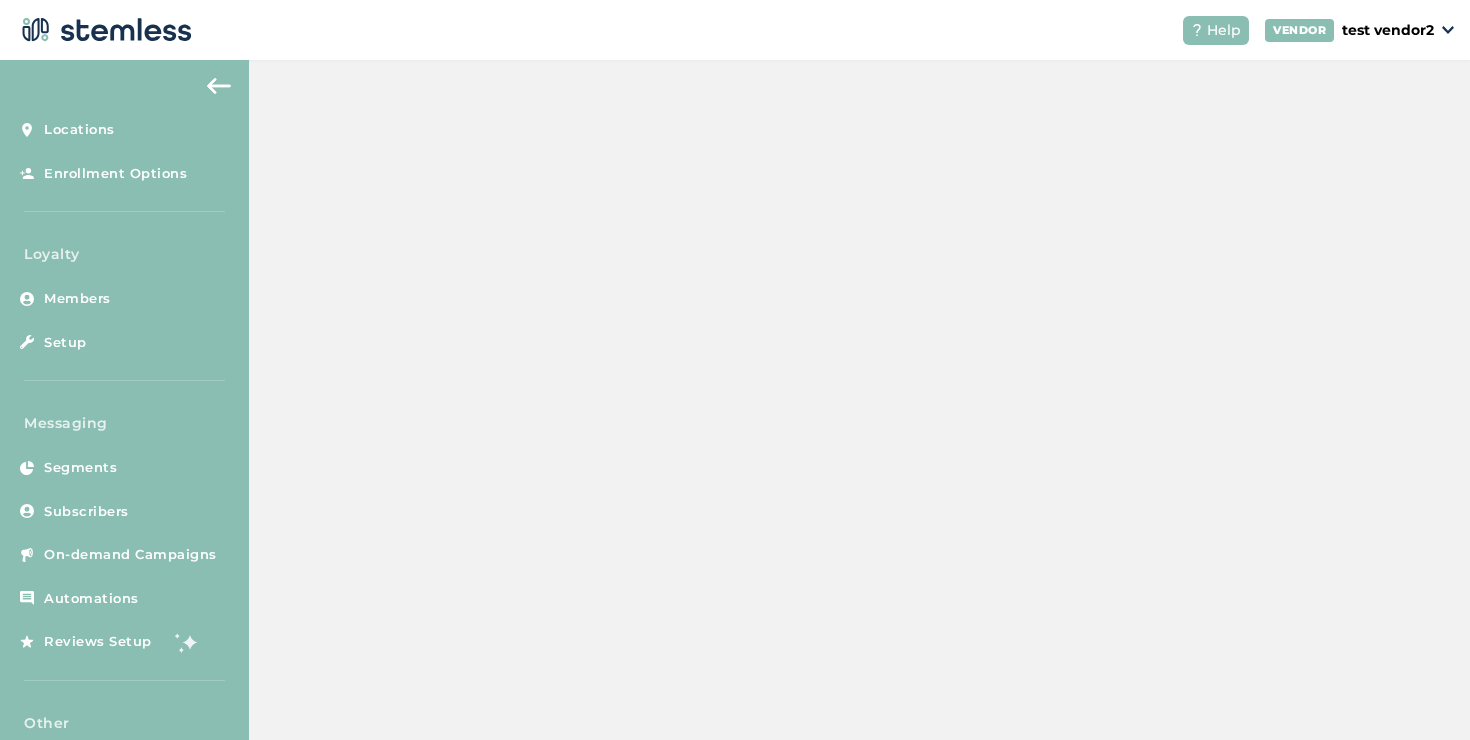 scroll, scrollTop: 0, scrollLeft: 0, axis: both 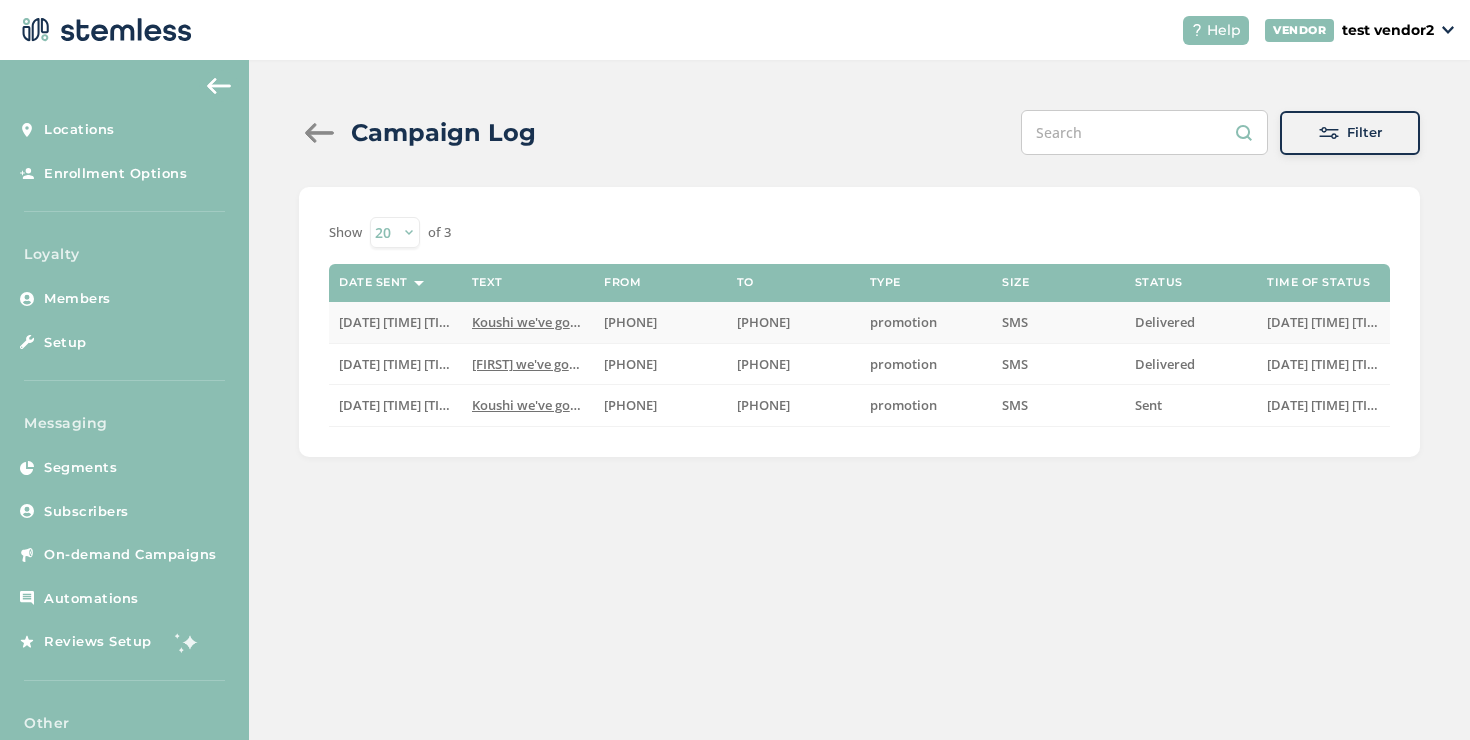 click on "Koushi we've got the best VIP deals at you favorit..." at bounding box center [629, 322] 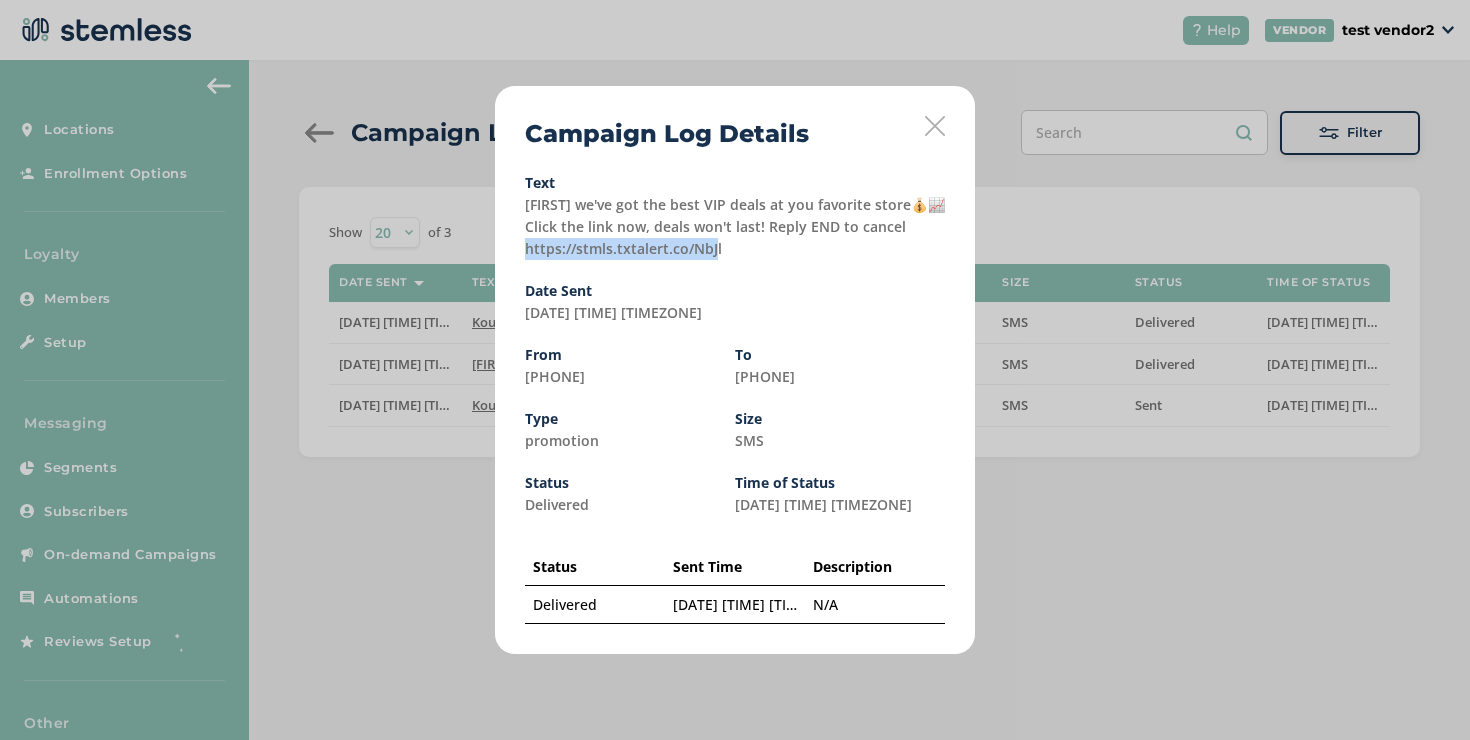 drag, startPoint x: 682, startPoint y: 249, endPoint x: 520, endPoint y: 253, distance: 162.04938 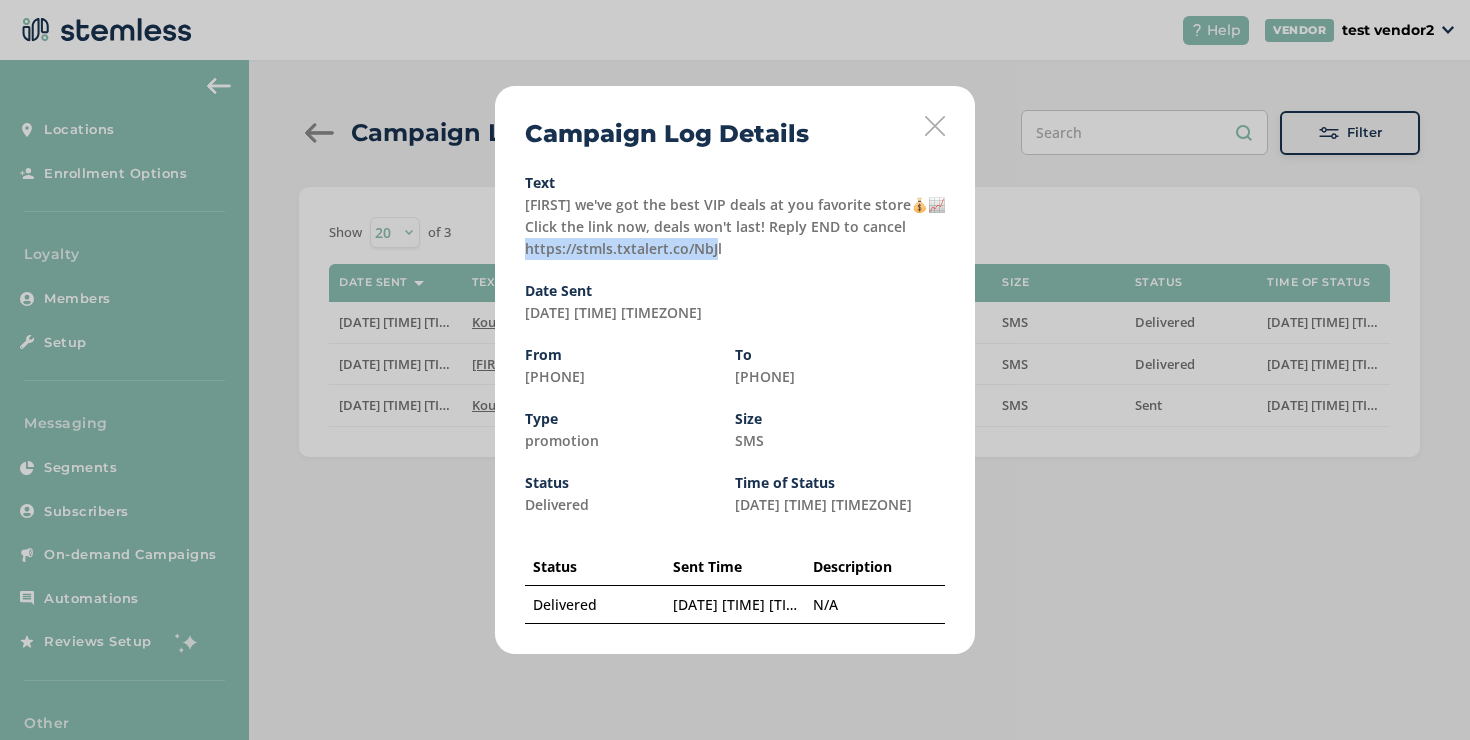 click on "Campaign Log Details  Text Koushi we've got the best VIP deals at you favorite store💰📈 Click the link now, deals won't last! Reply END to cancel https://stmls.txtalert.co/NbJl Date Sent [DATE] [TIME] [TIMEZONE] From [PHONE] To [PHONE] Type promotion Size SMS Status Delivered Time of Status [DATE] [TIME] [TIMEZONE] Status Sent Time Description  Delivered   [DATE] [TIME] [TIMEZONE]   N/A" at bounding box center [735, 370] 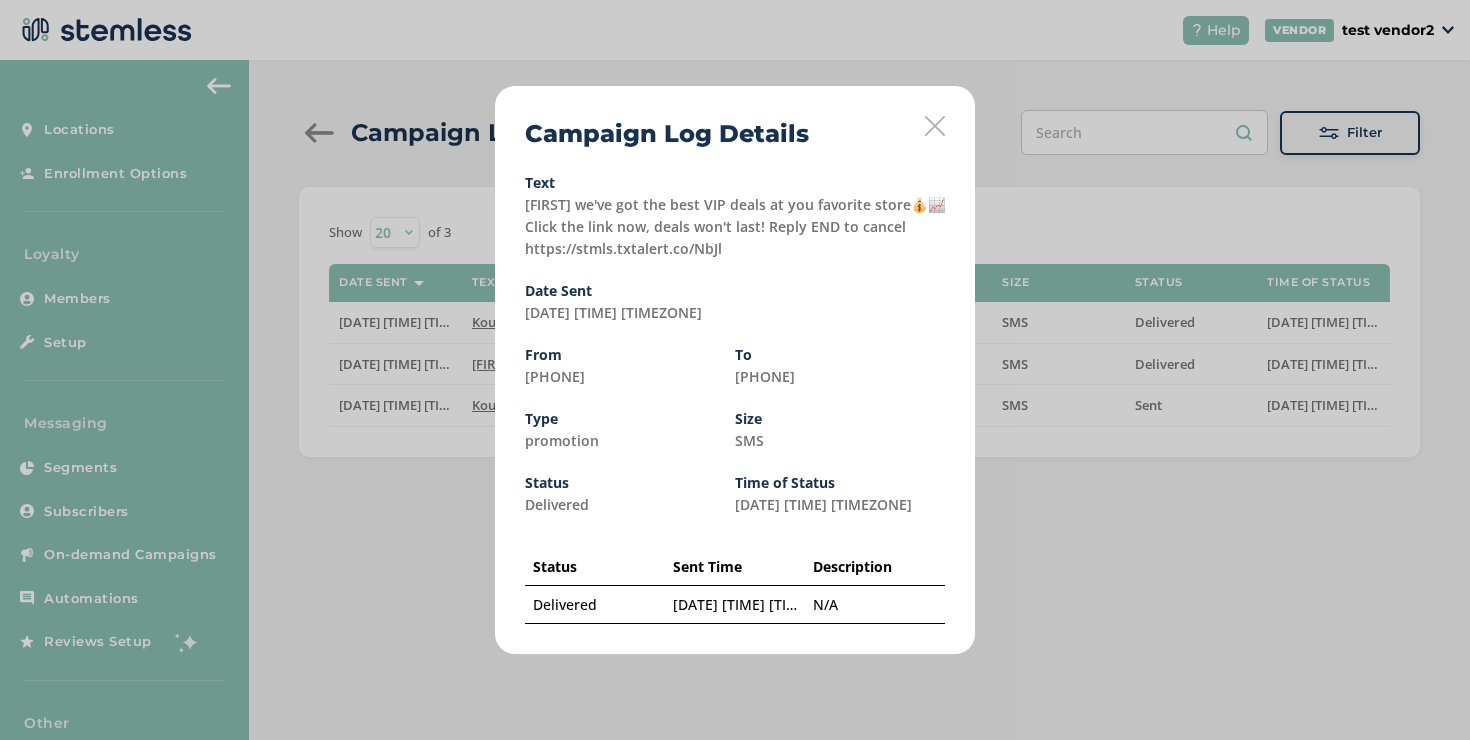 click at bounding box center (935, 126) 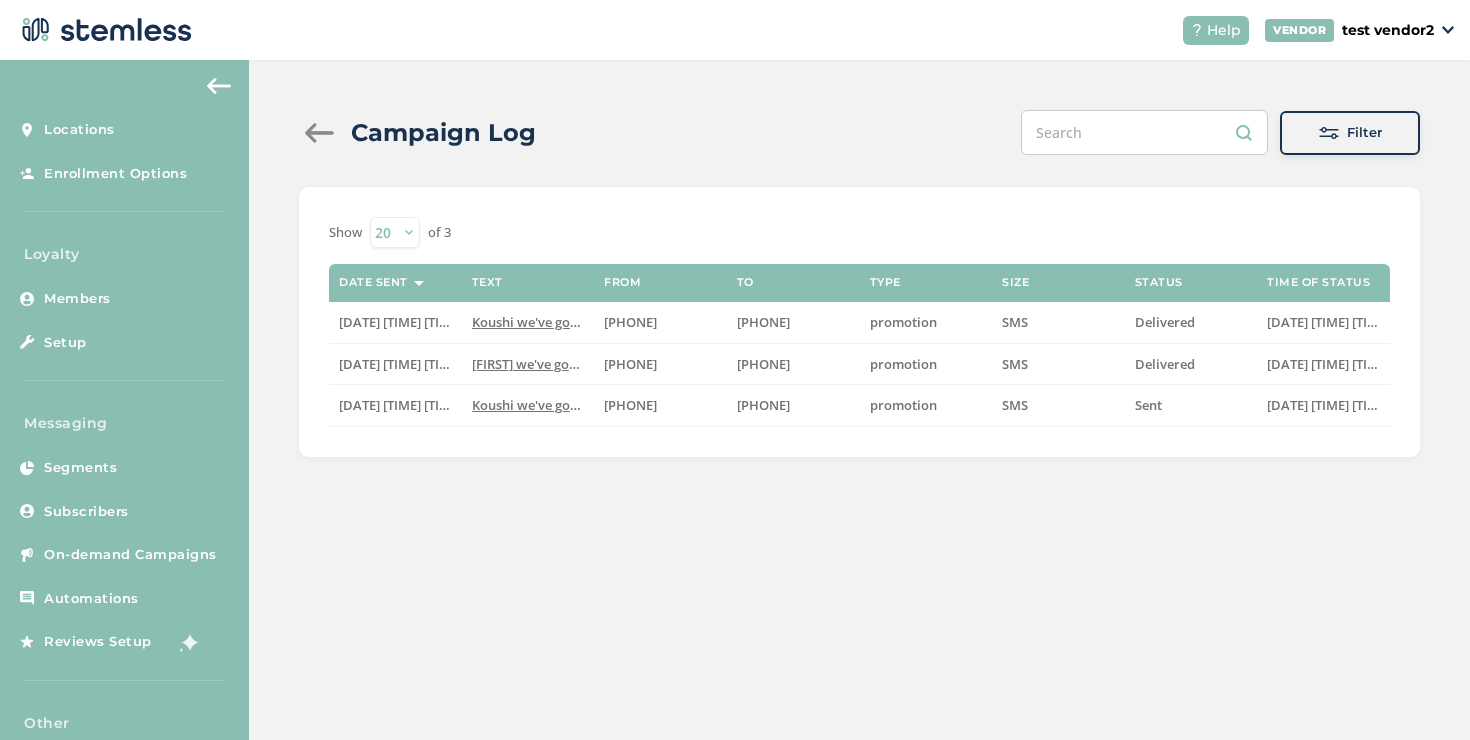 click at bounding box center (319, 133) 